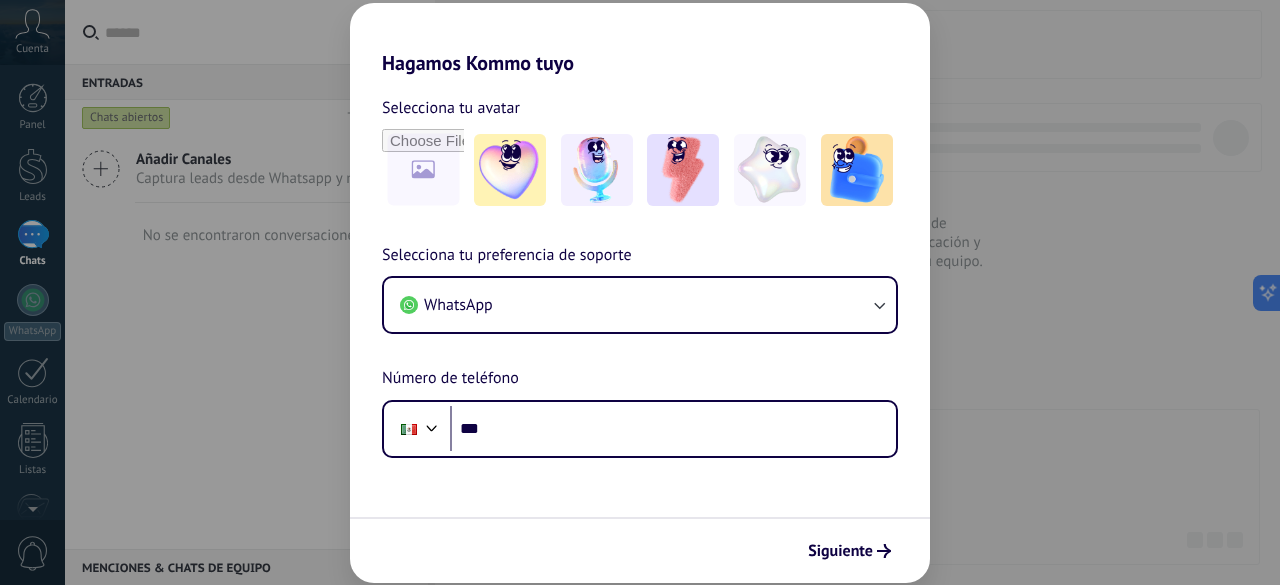 scroll, scrollTop: 0, scrollLeft: 0, axis: both 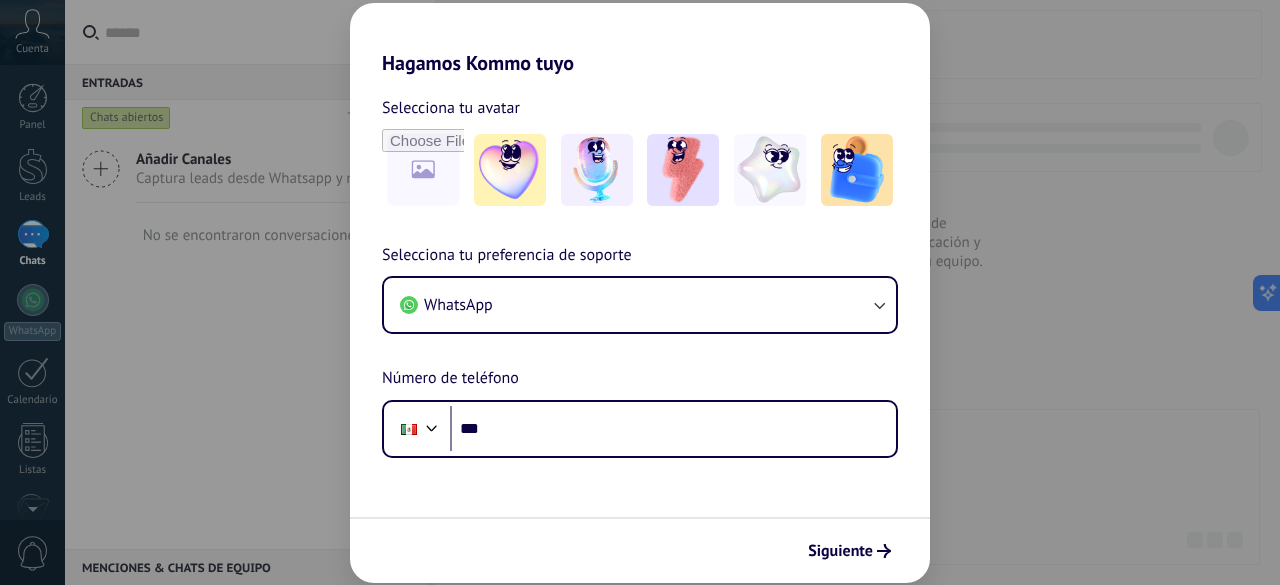 click on "Hagamos Kommo tuyo Selecciona tu avatar Selecciona tu preferencia de soporte WhatsApp Número de teléfono Phone *** Siguiente" at bounding box center (640, 292) 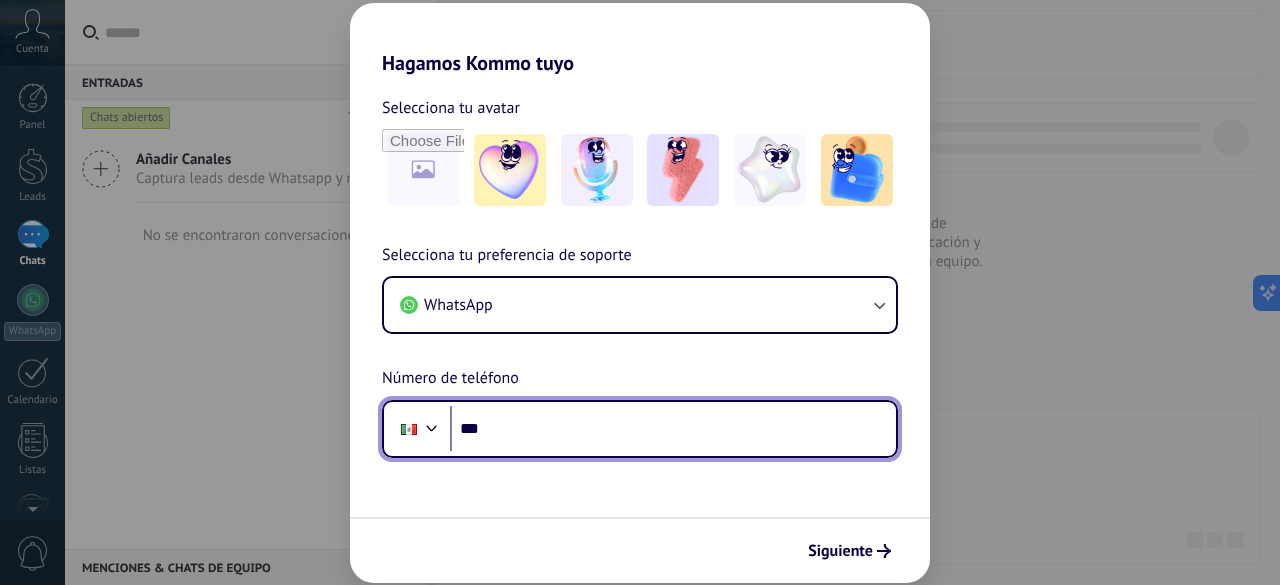 click on "***" at bounding box center [673, 429] 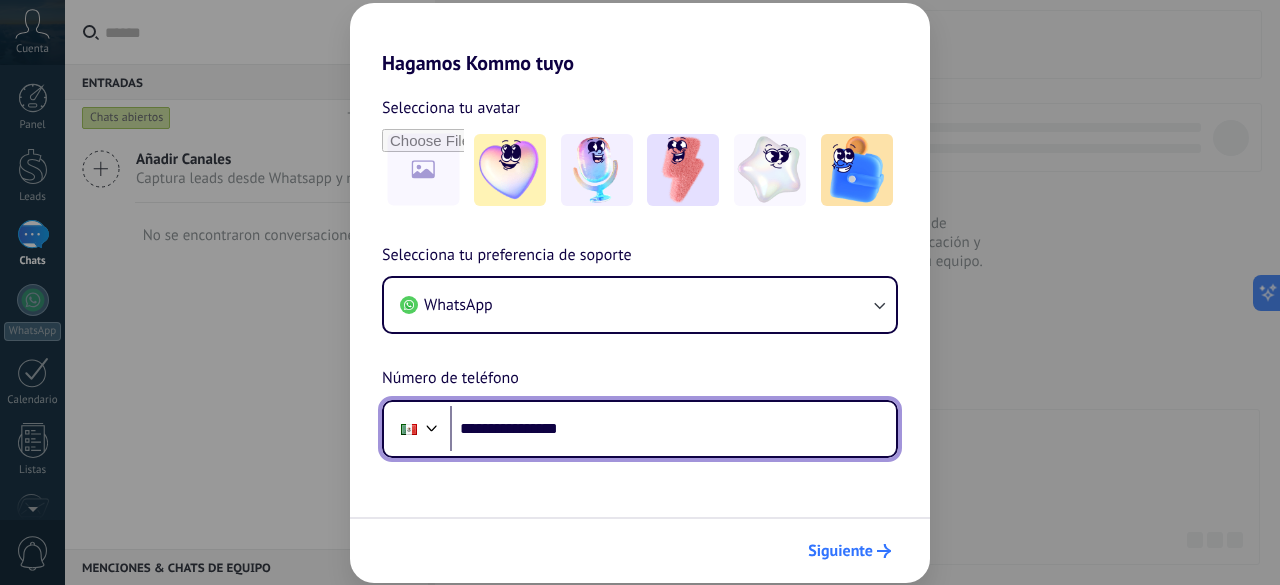 type on "**********" 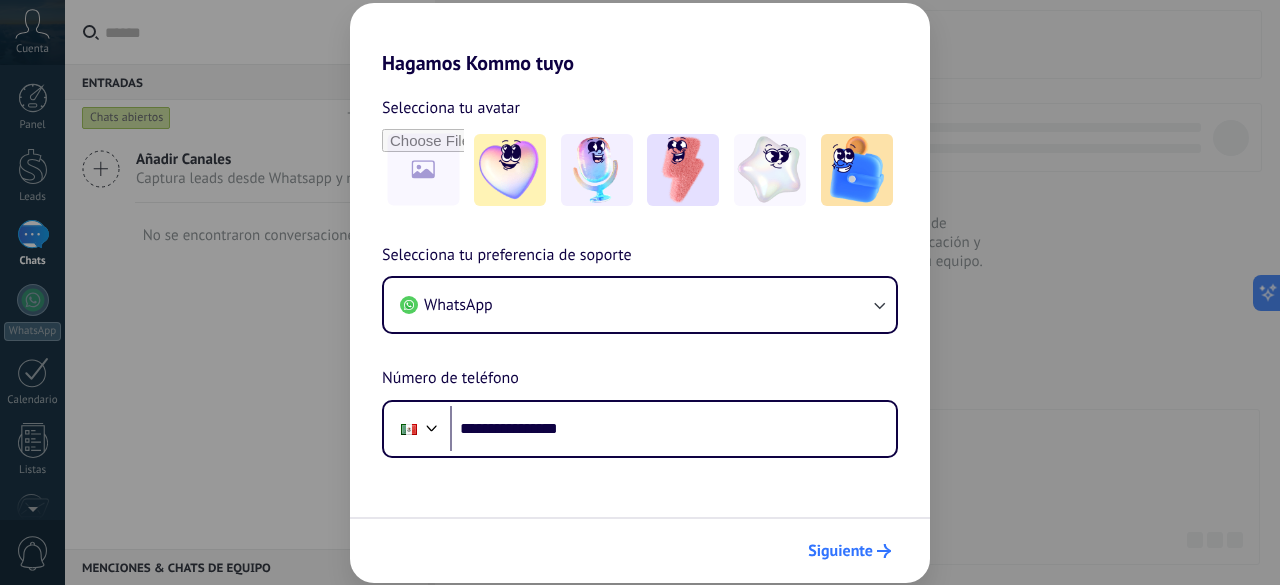 click on "Siguiente" at bounding box center [840, 551] 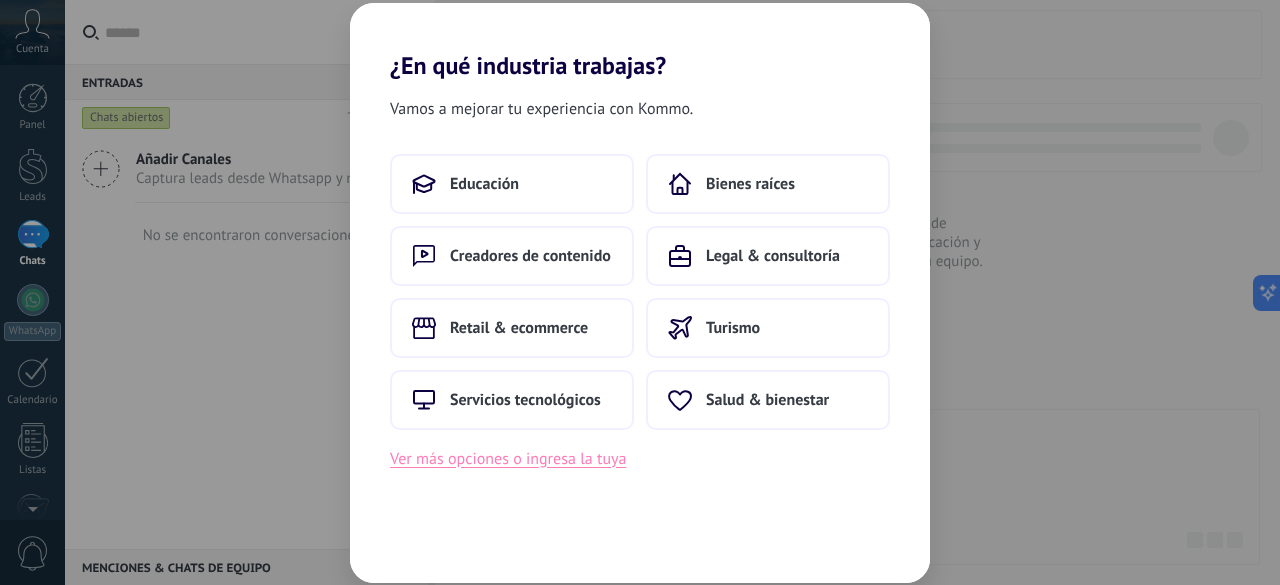click on "Ver más opciones o ingresa la tuya" at bounding box center (508, 459) 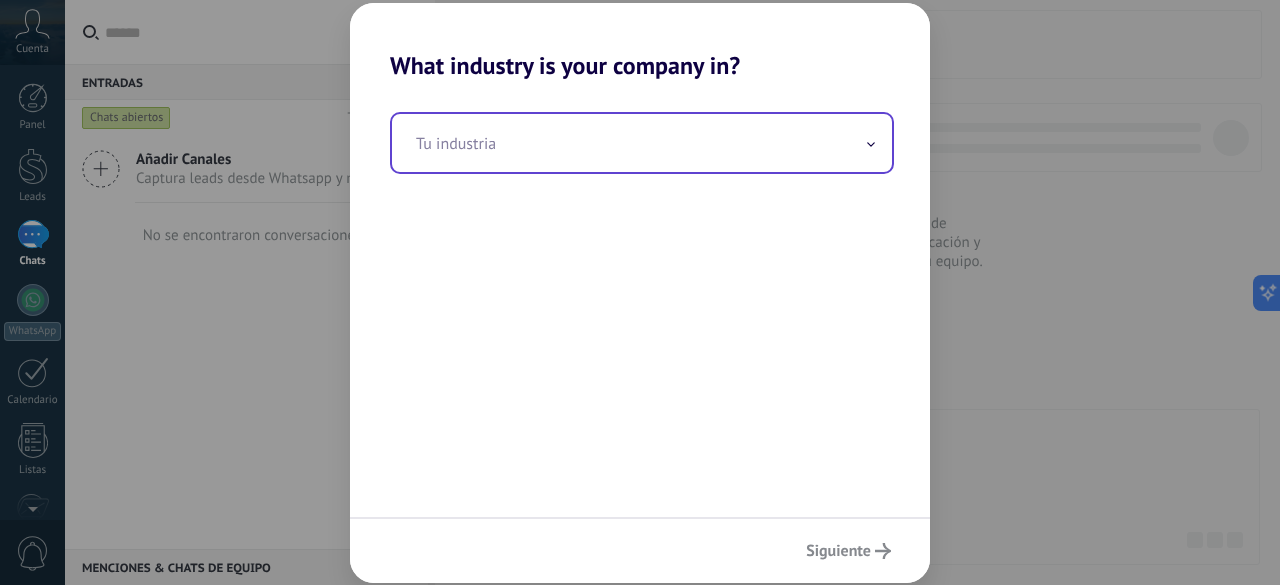 click at bounding box center (642, 143) 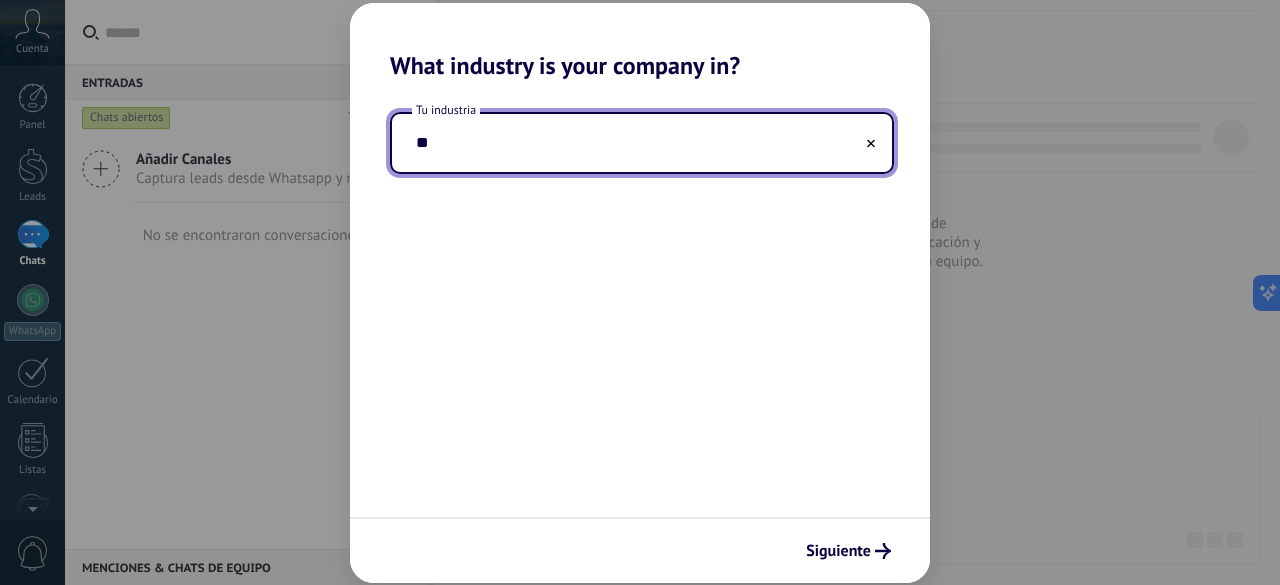 type on "*" 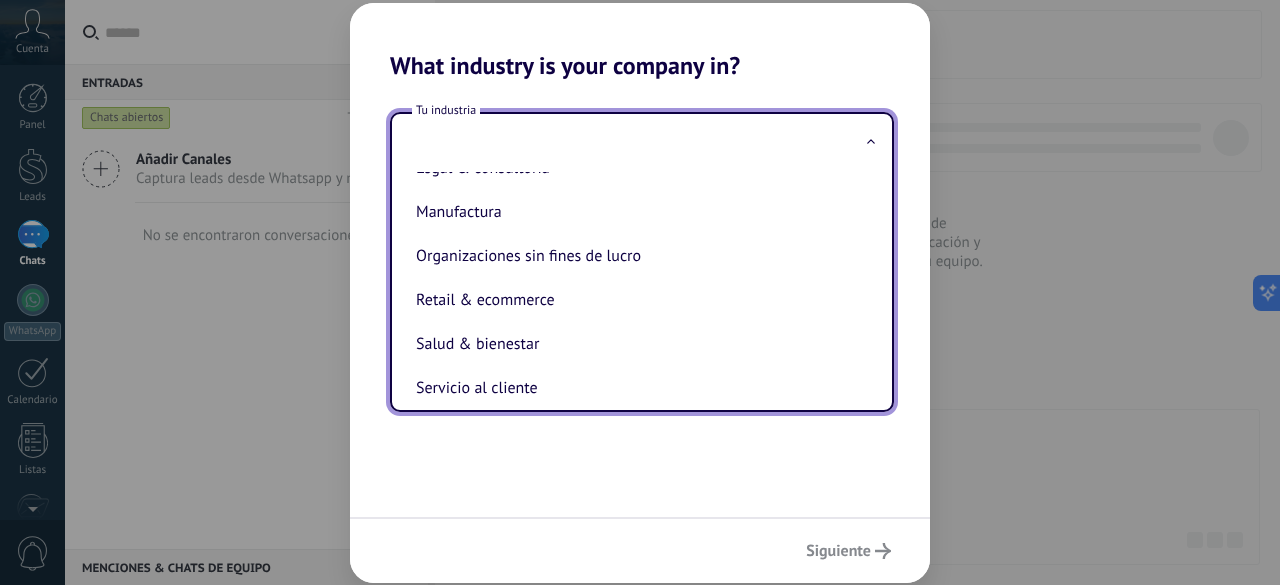 scroll, scrollTop: 369, scrollLeft: 0, axis: vertical 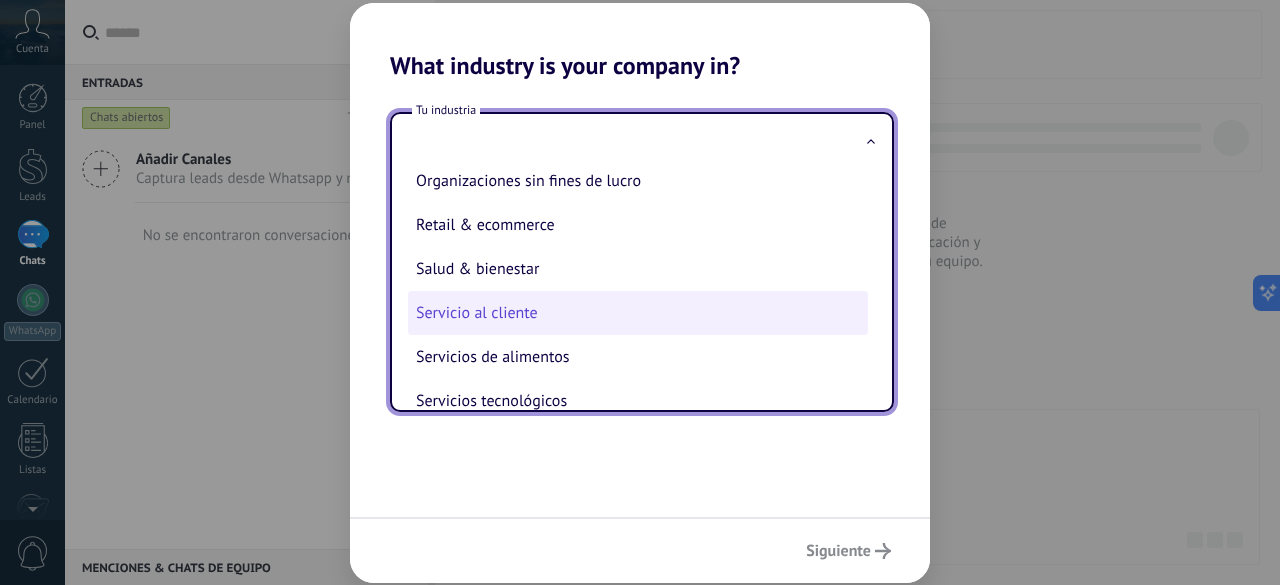 click on "Servicio al cliente" at bounding box center [638, 313] 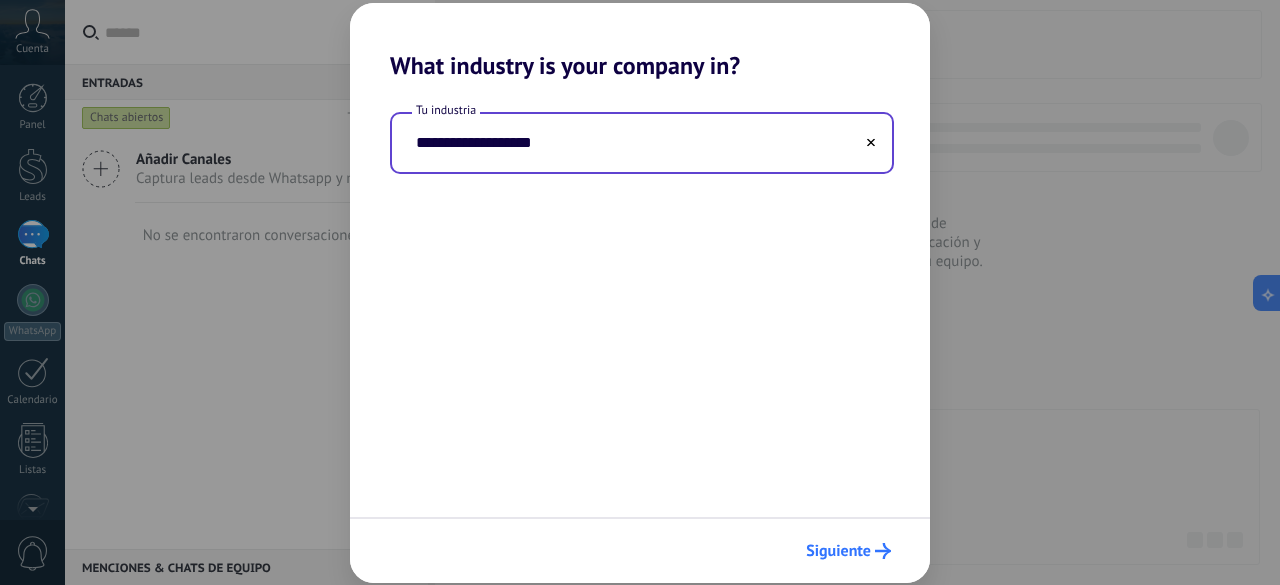 click on "Siguiente" at bounding box center (838, 551) 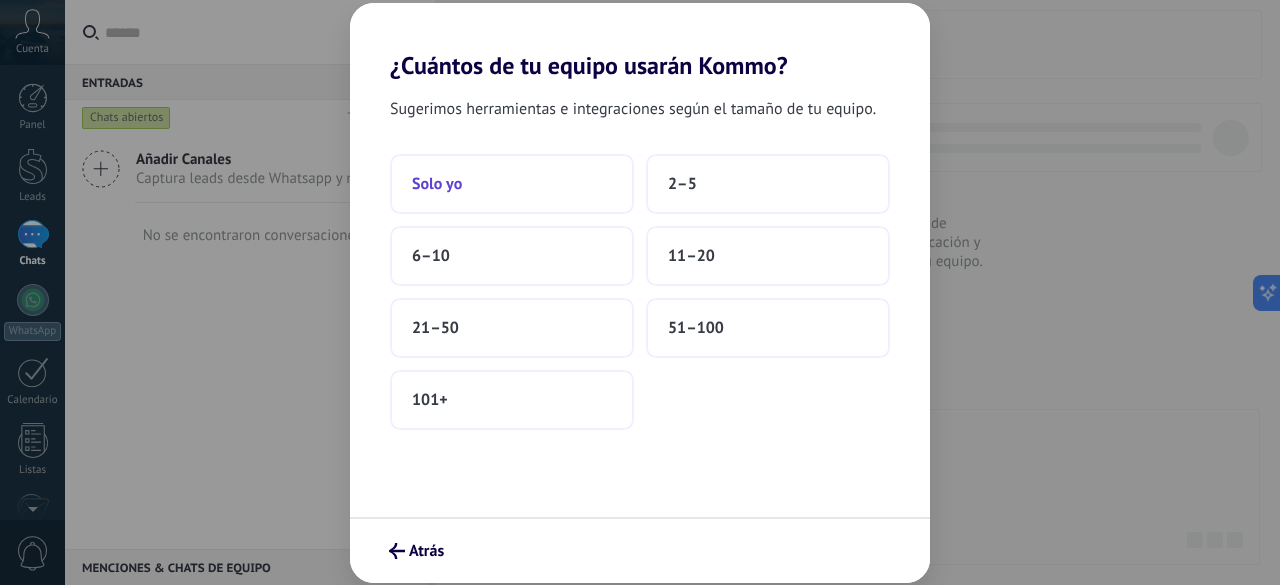 click on "Solo yo" at bounding box center (512, 184) 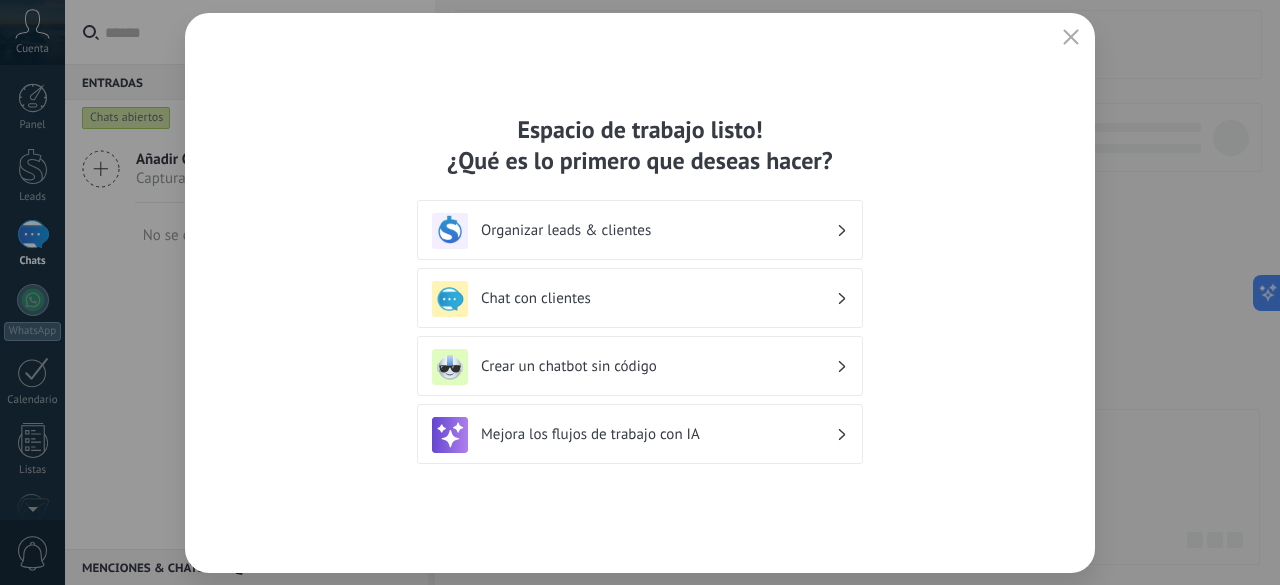 click on "Mejora los flujos de trabajo con IA" at bounding box center [658, 434] 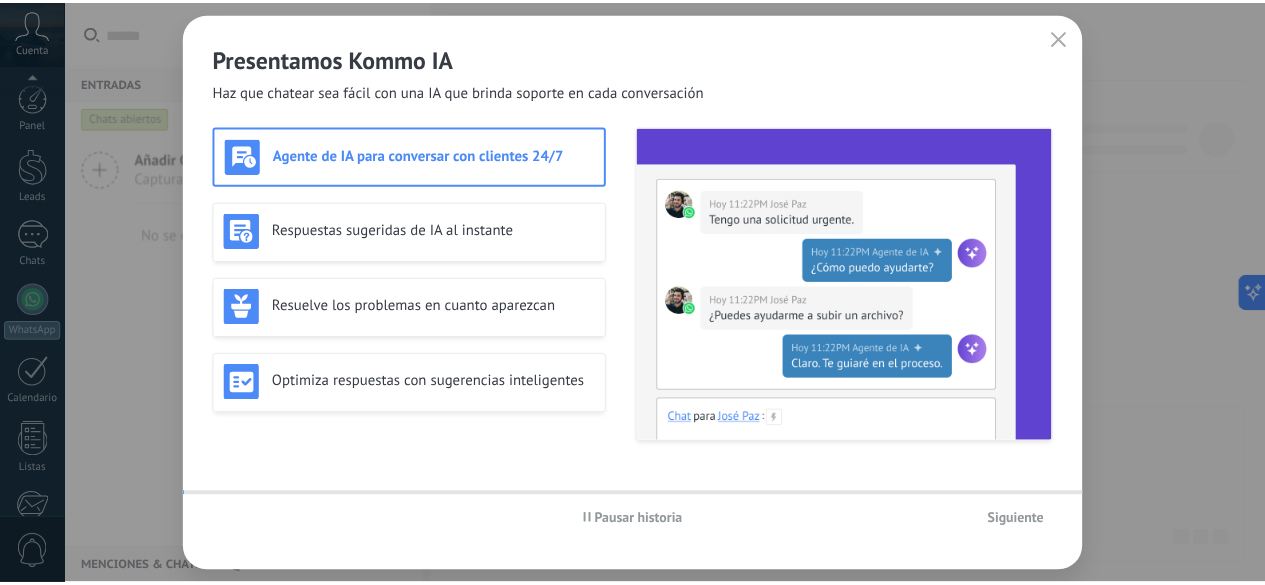 scroll, scrollTop: 245, scrollLeft: 0, axis: vertical 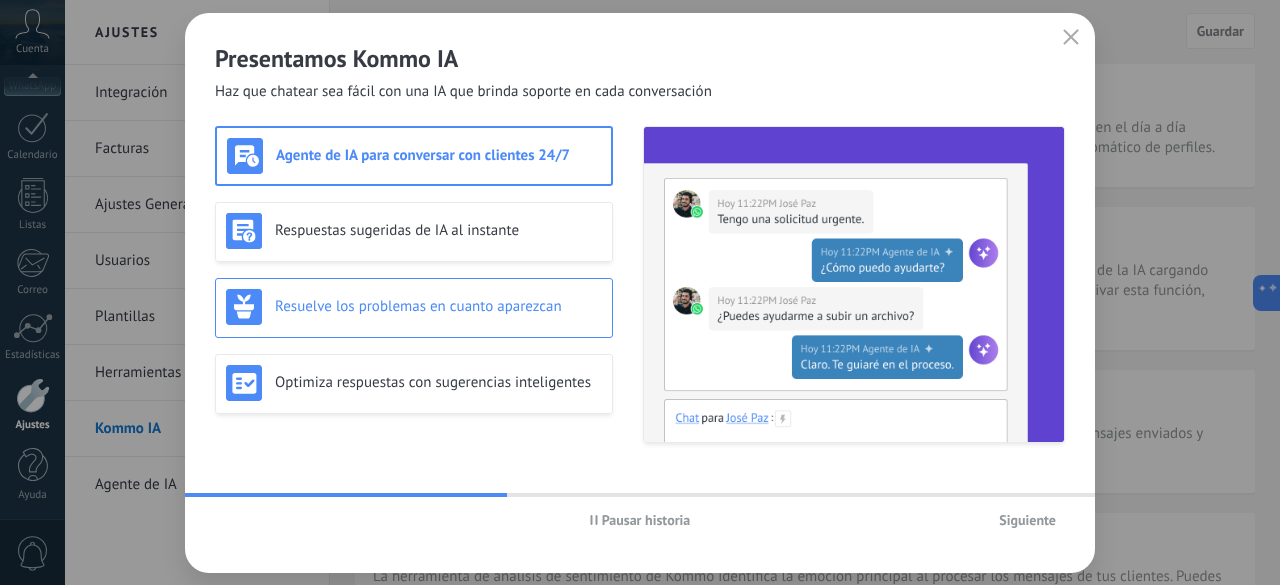 click on "Resuelve los problemas en cuanto aparezcan" at bounding box center [414, 307] 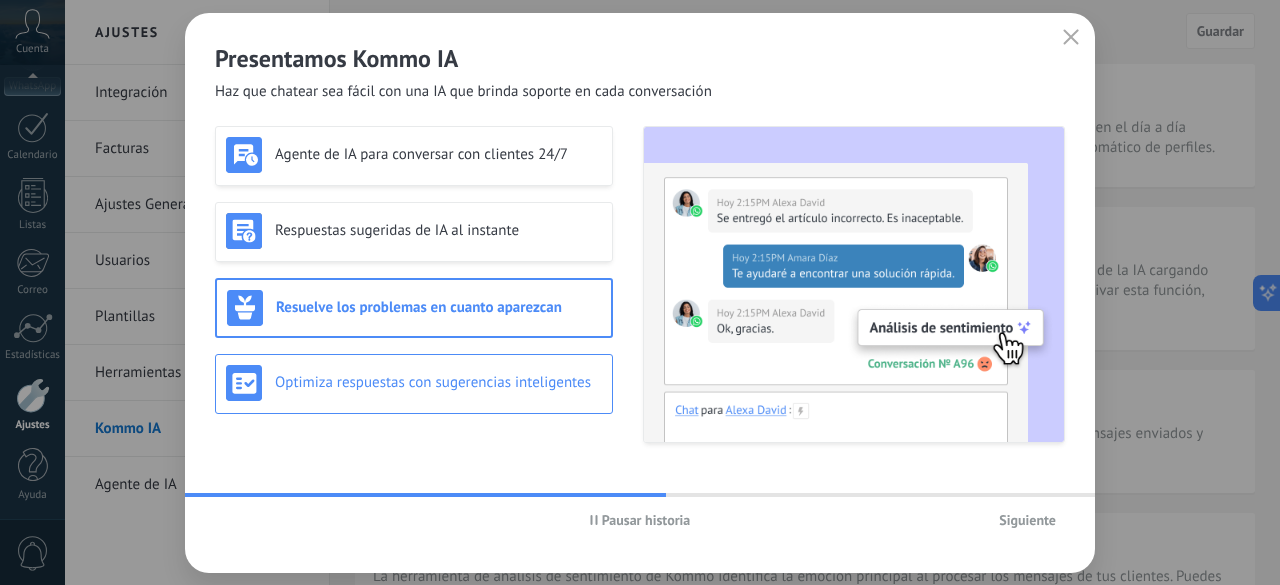 click on "Optimiza respuestas con sugerencias inteligentes" at bounding box center [438, 382] 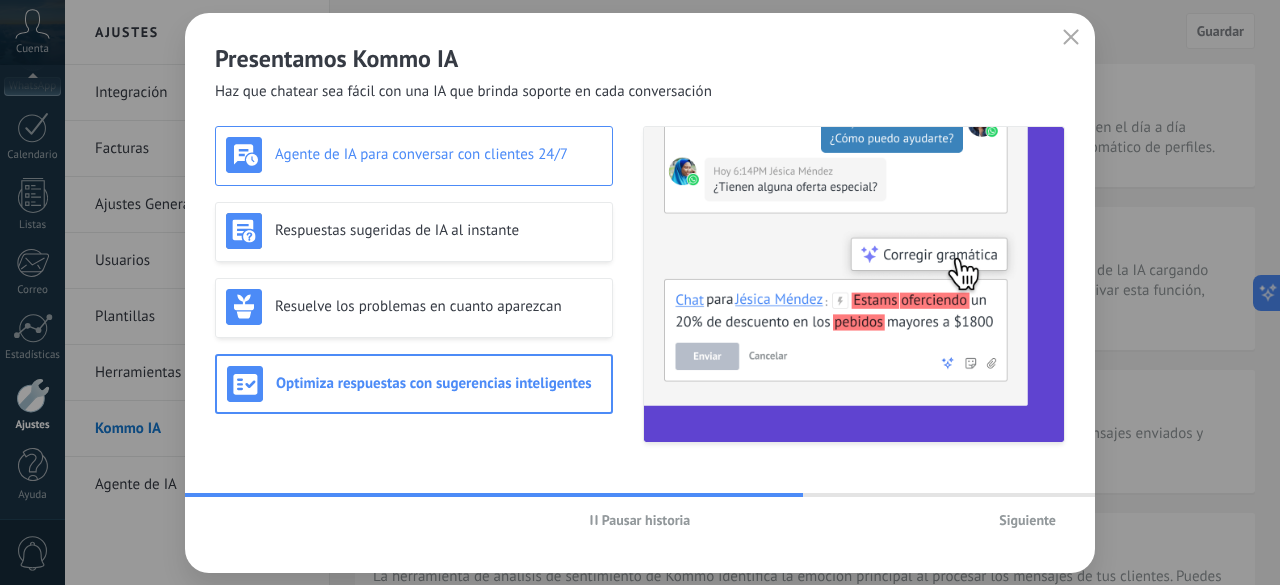 click on "Agente de IA para conversar con clientes 24/7" at bounding box center [414, 155] 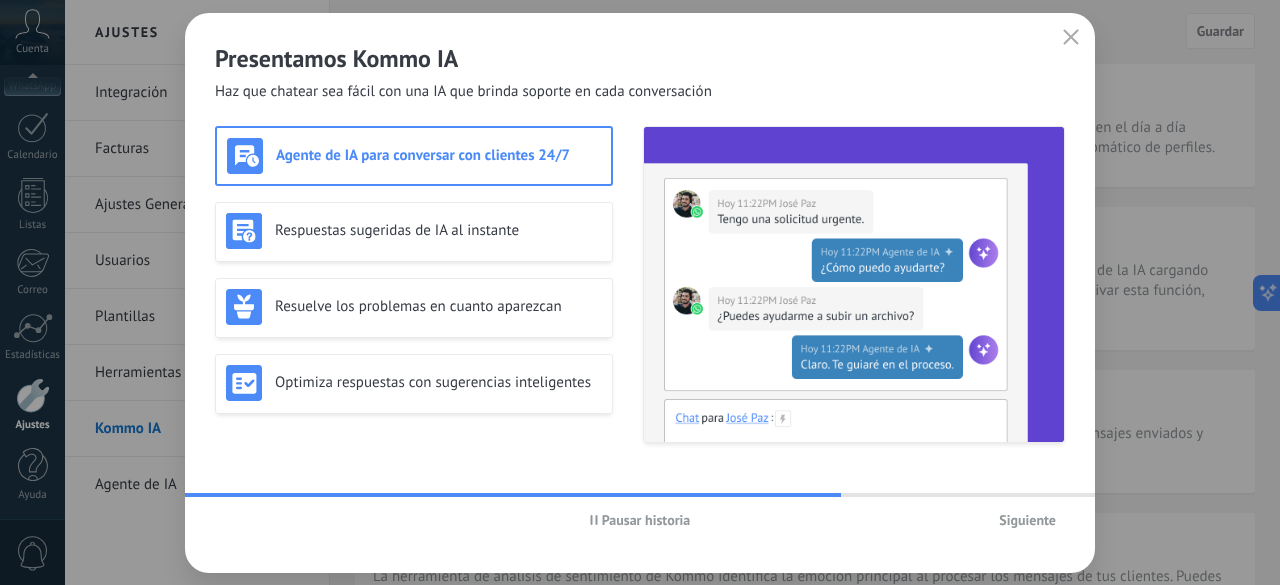 click on "Siguiente" at bounding box center [1027, 520] 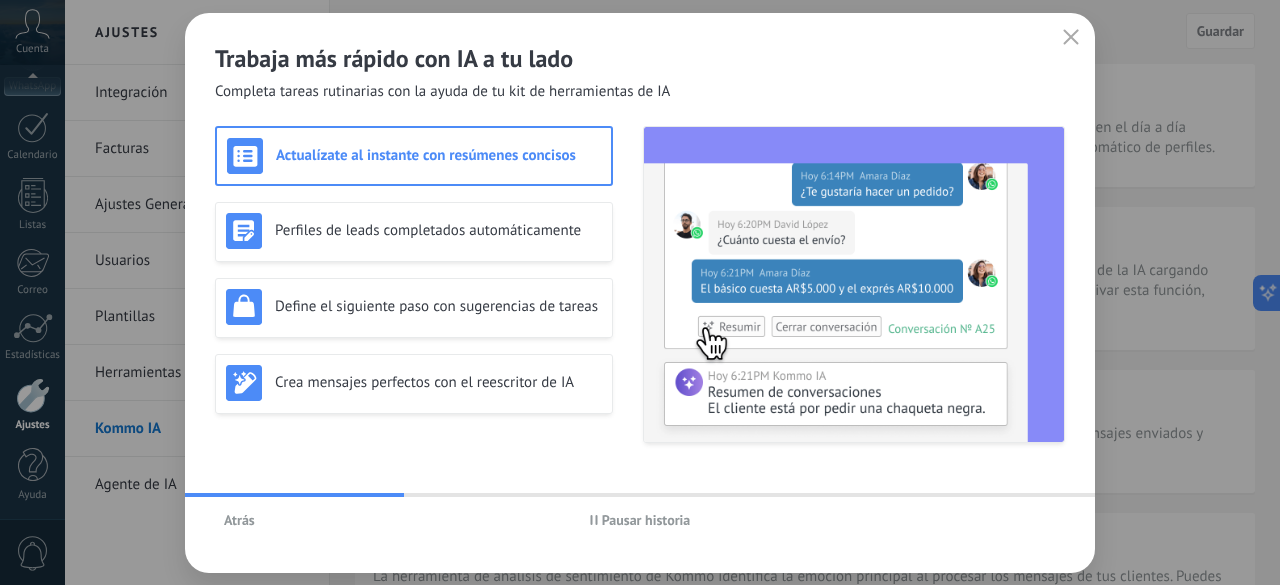 click 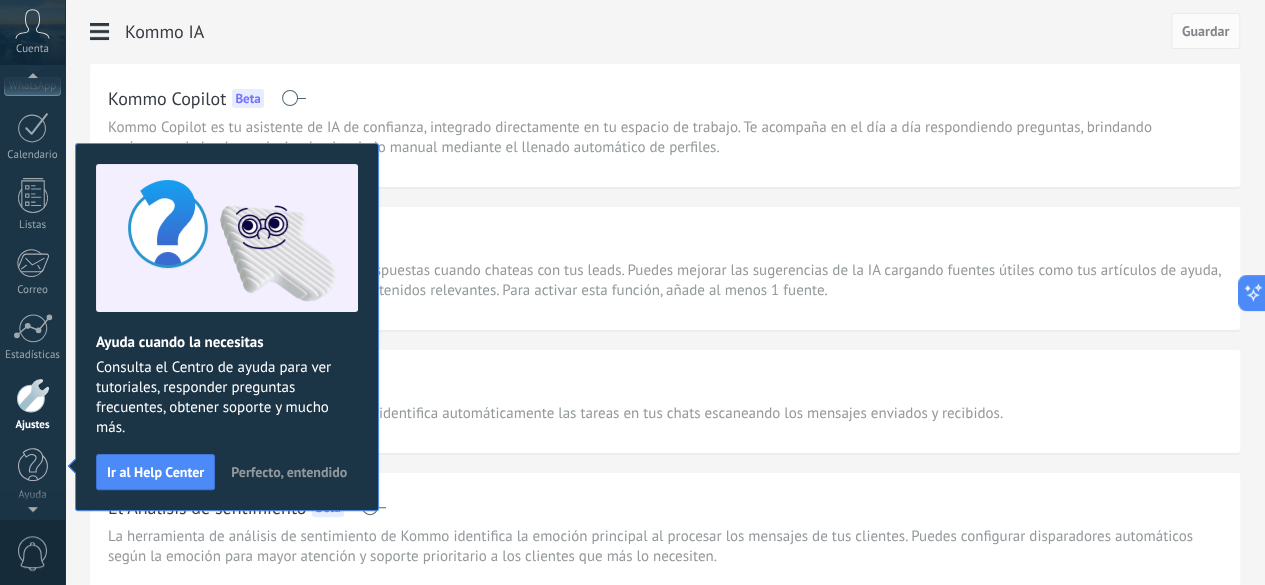 scroll, scrollTop: 11, scrollLeft: 0, axis: vertical 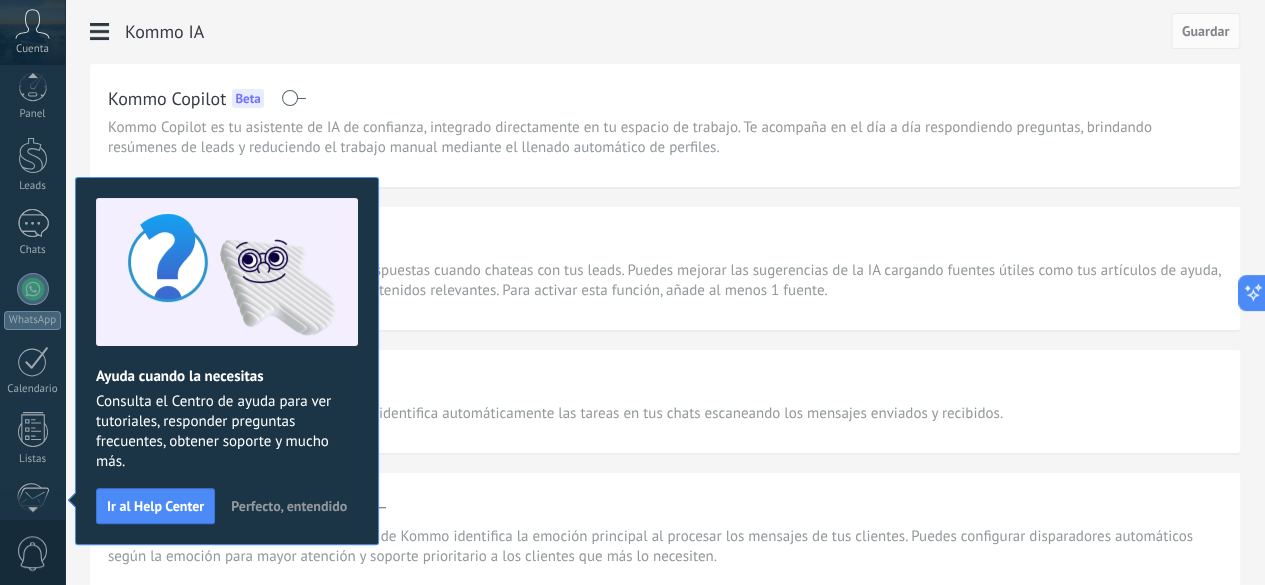click on "Perfecto, entendido" at bounding box center [289, 506] 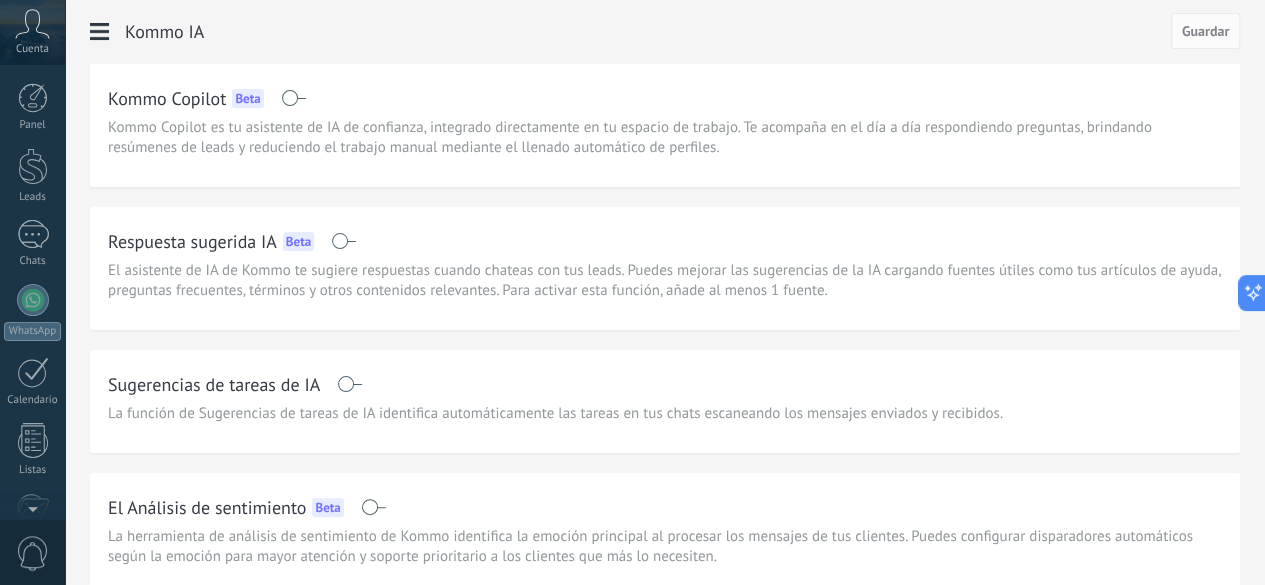 scroll, scrollTop: 245, scrollLeft: 0, axis: vertical 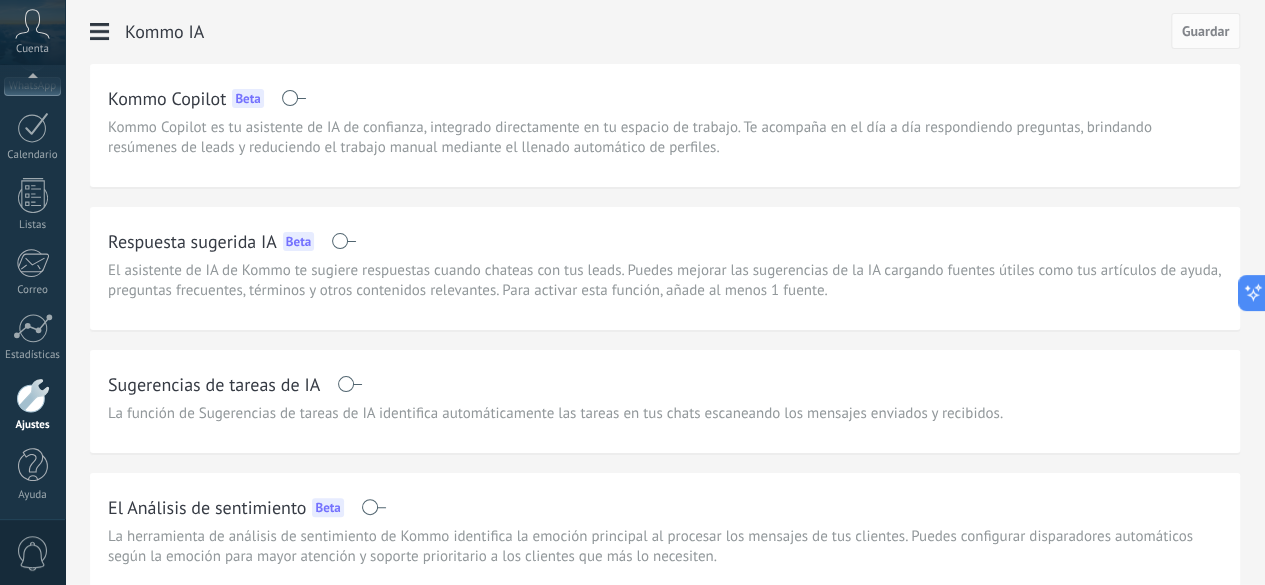 click 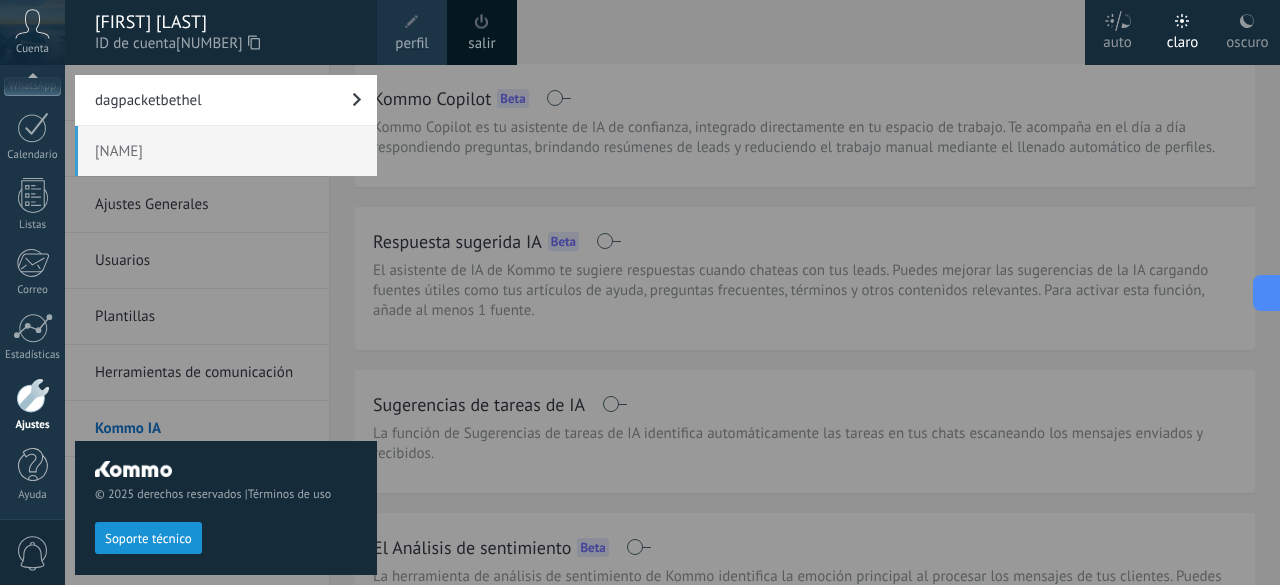 click on "[PHONE]" at bounding box center [218, 44] 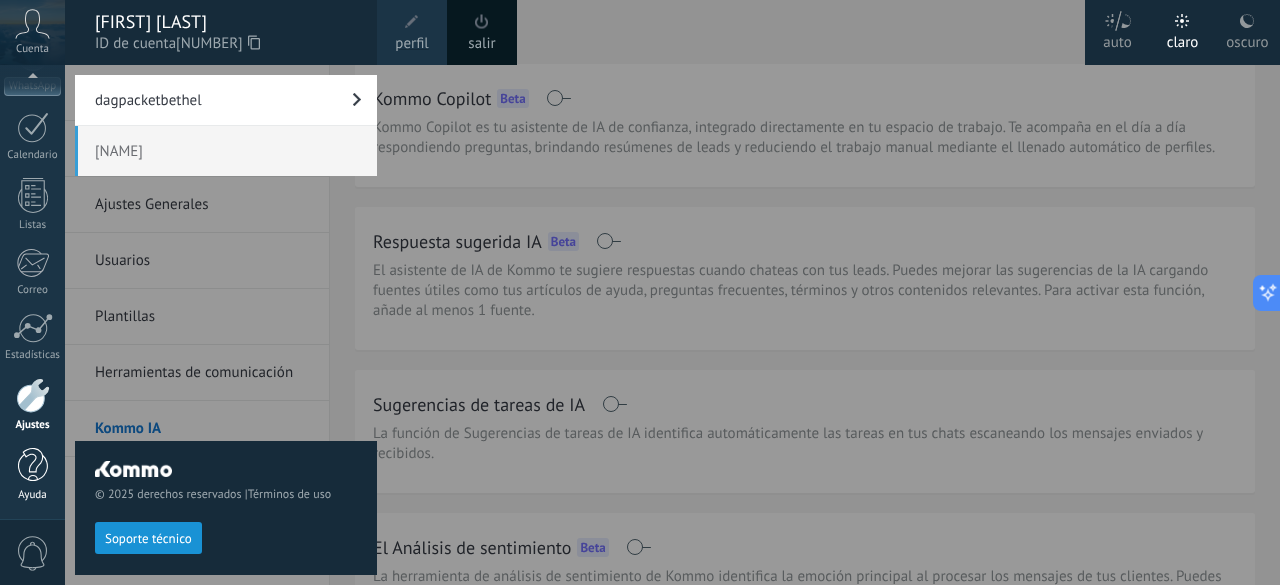 click at bounding box center [33, 465] 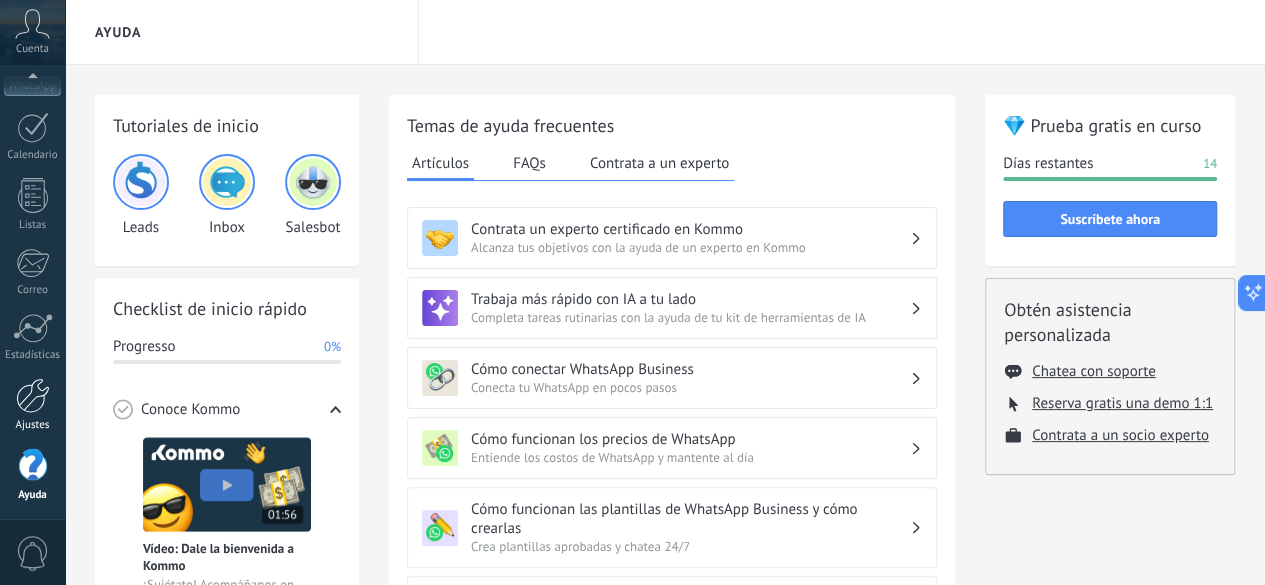 click at bounding box center (33, 395) 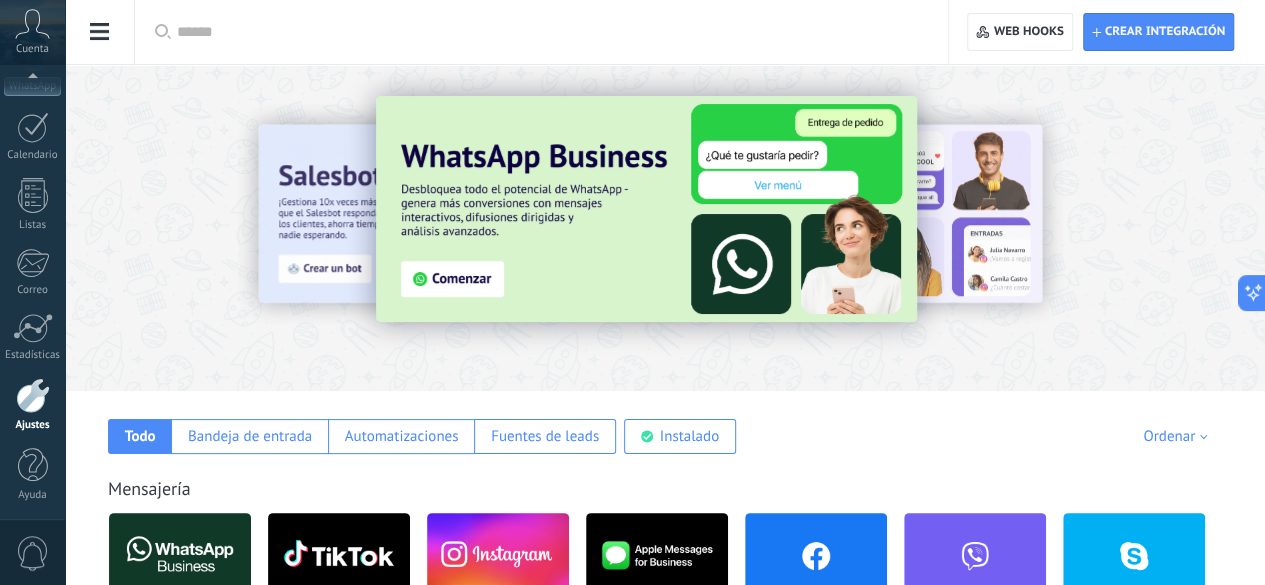 click on "Facturas" at bounding box center [-116, 149] 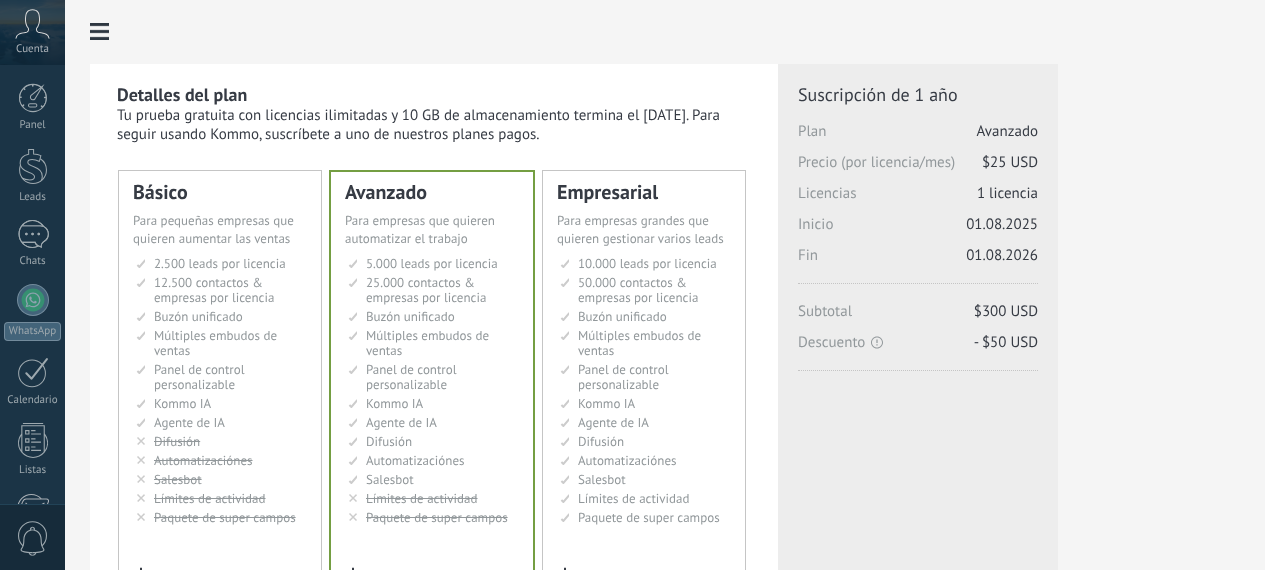 scroll, scrollTop: 0, scrollLeft: 0, axis: both 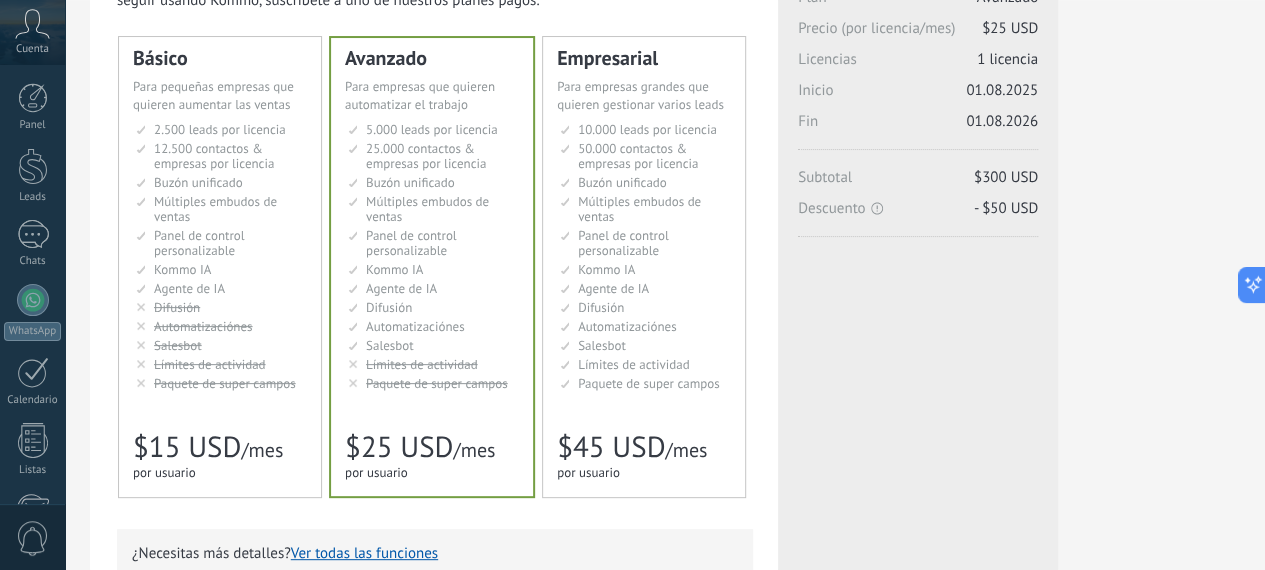 click on "Usuarios" at bounding box center (-116, 261) 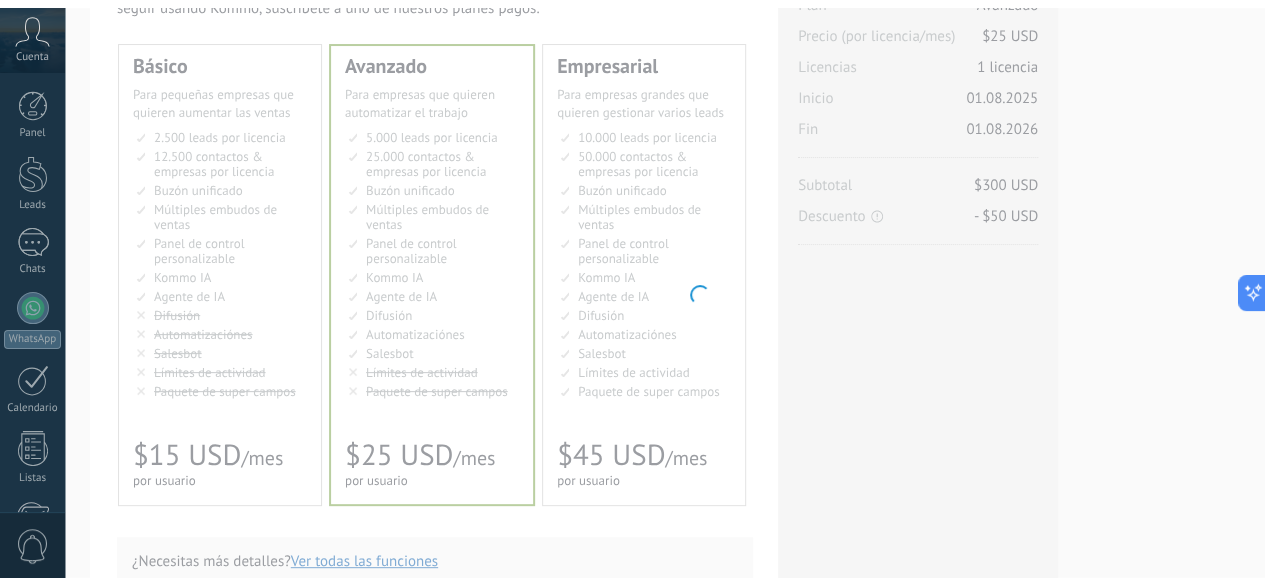 scroll, scrollTop: 0, scrollLeft: 0, axis: both 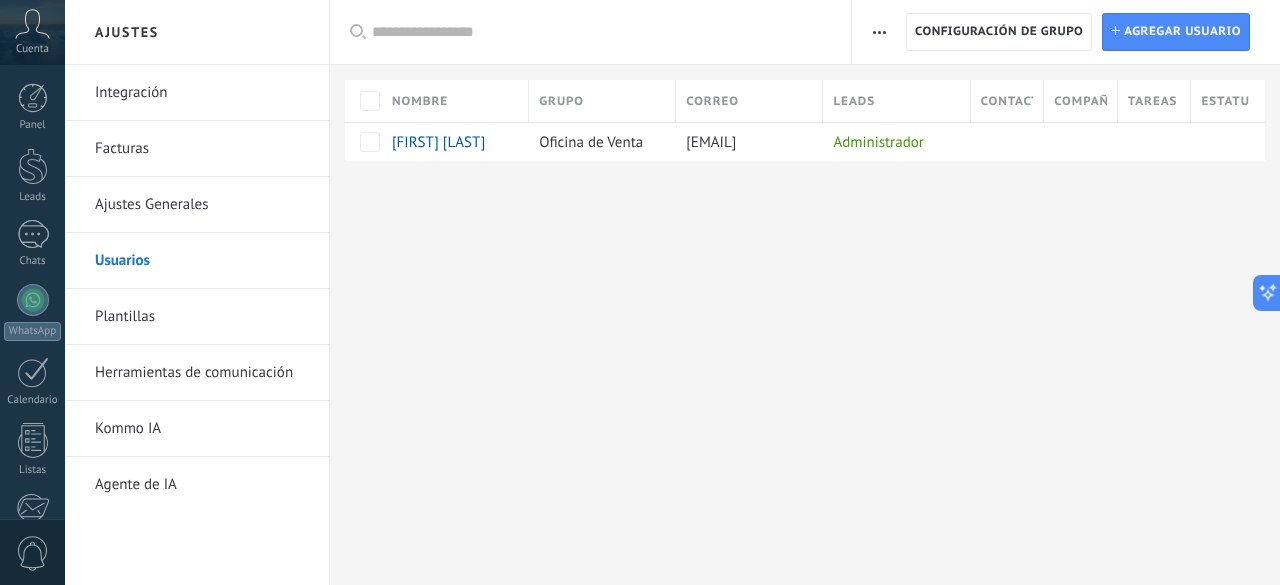 click on "Ajustes Generales" at bounding box center (202, 205) 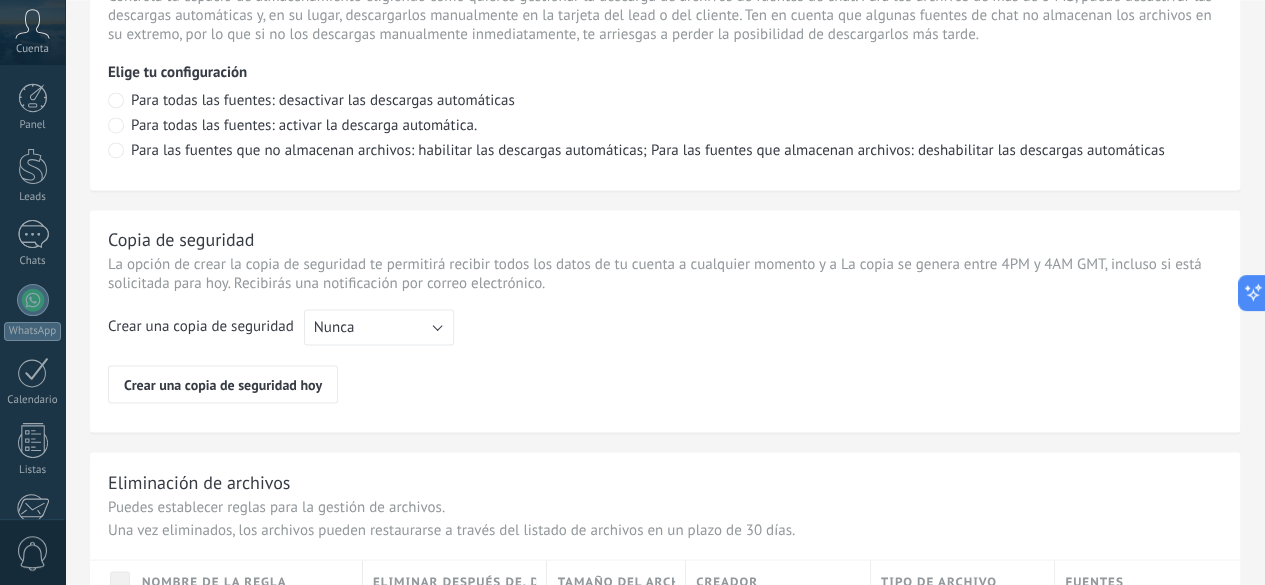 scroll, scrollTop: 1656, scrollLeft: 0, axis: vertical 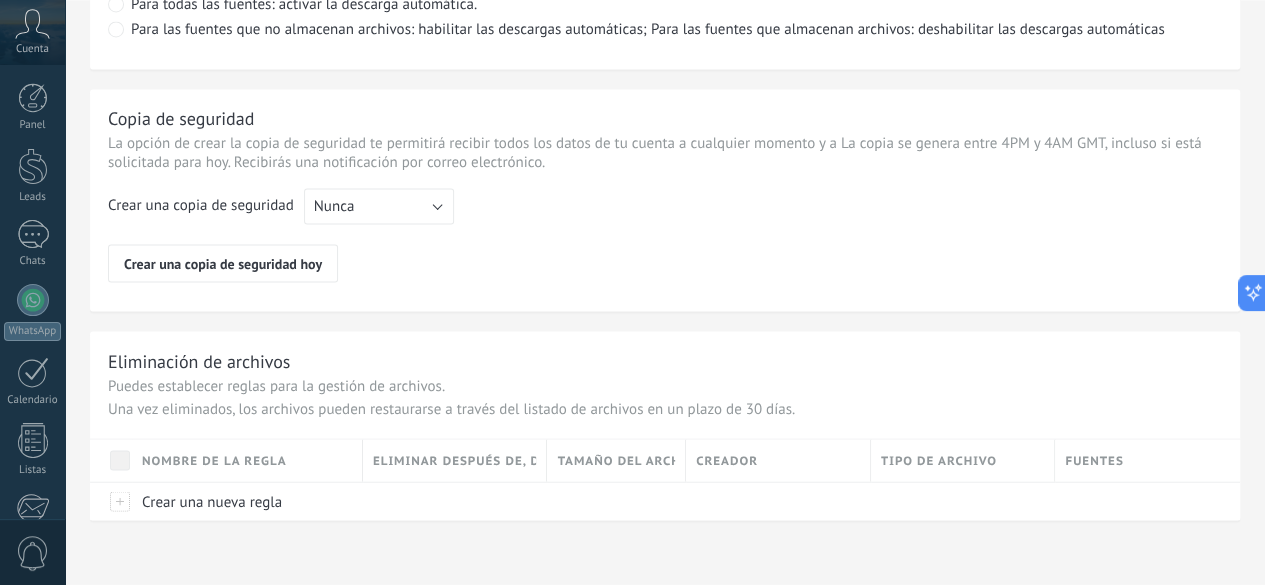 click on "Usuarios" at bounding box center (-116, 261) 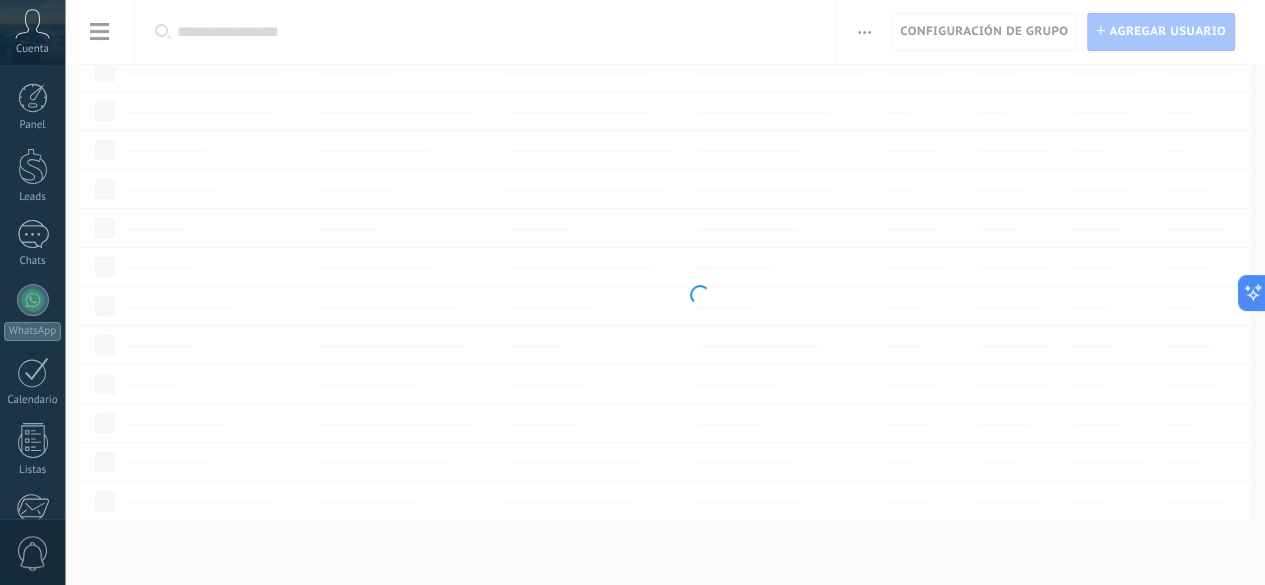 scroll, scrollTop: 0, scrollLeft: 0, axis: both 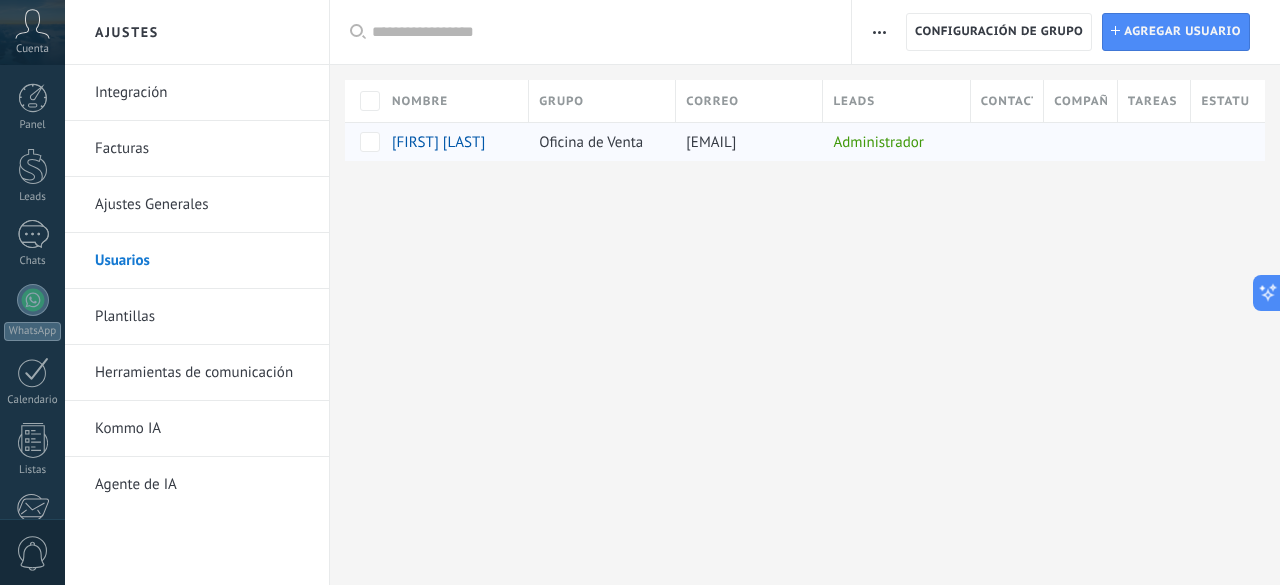 click on "[FIRST] [LAST]" at bounding box center [450, 142] 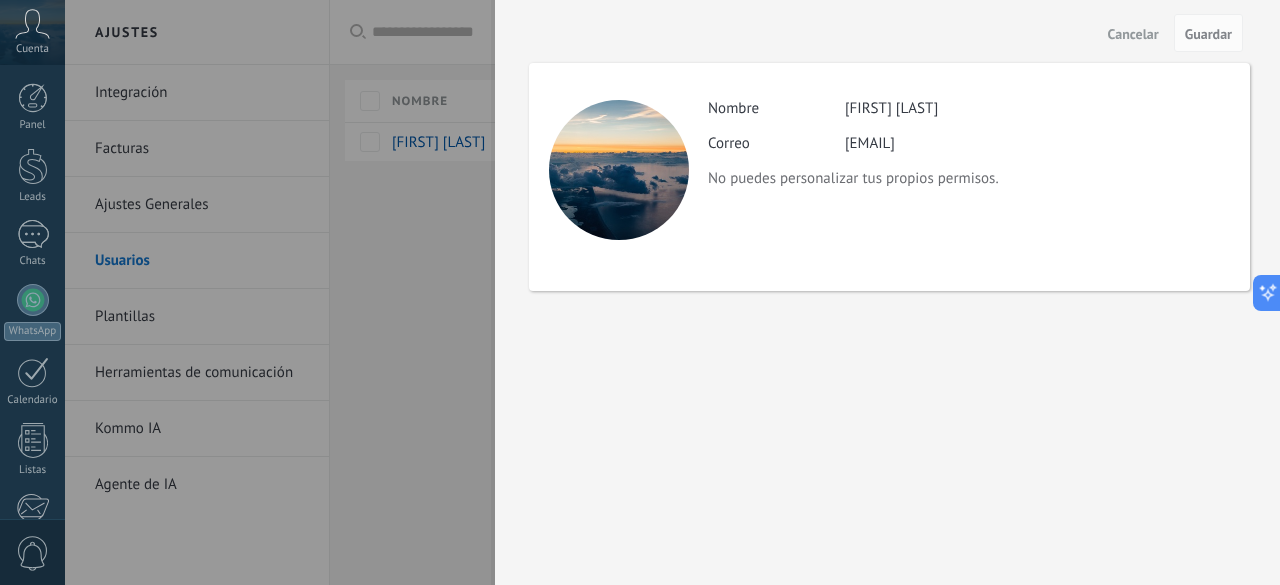 click on "Cancelar Guardar Actividad Nombre [FIRST] [LAST] Correo [EMAIL] No puedes personalizar tus propios permisos." at bounding box center (887, 292) 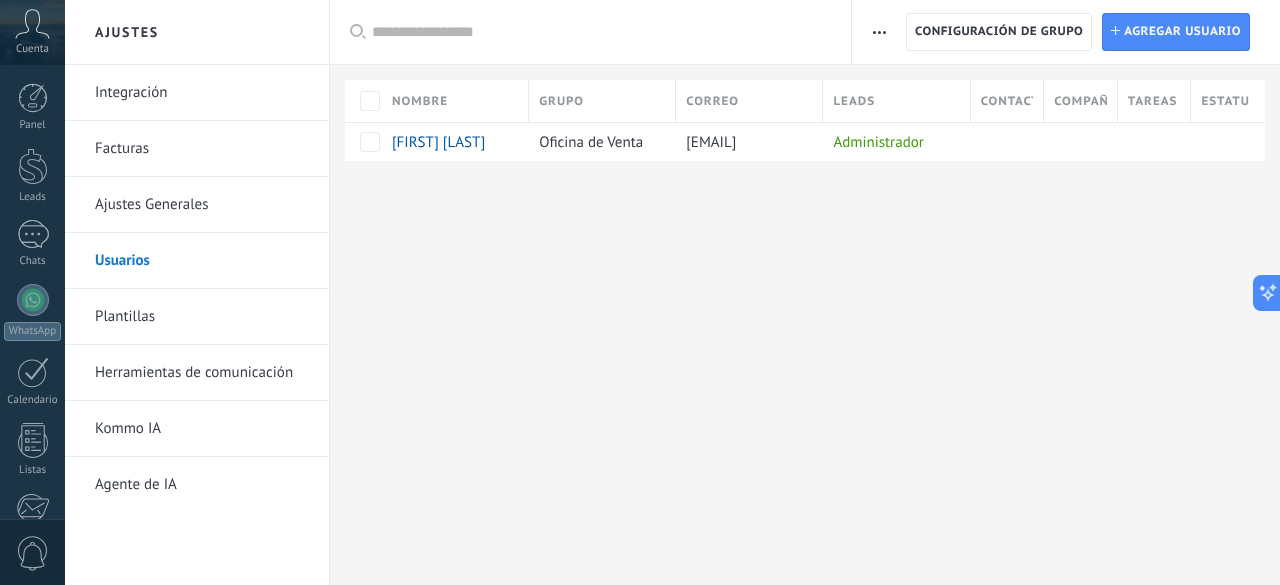 click on "Plantillas" at bounding box center (202, 317) 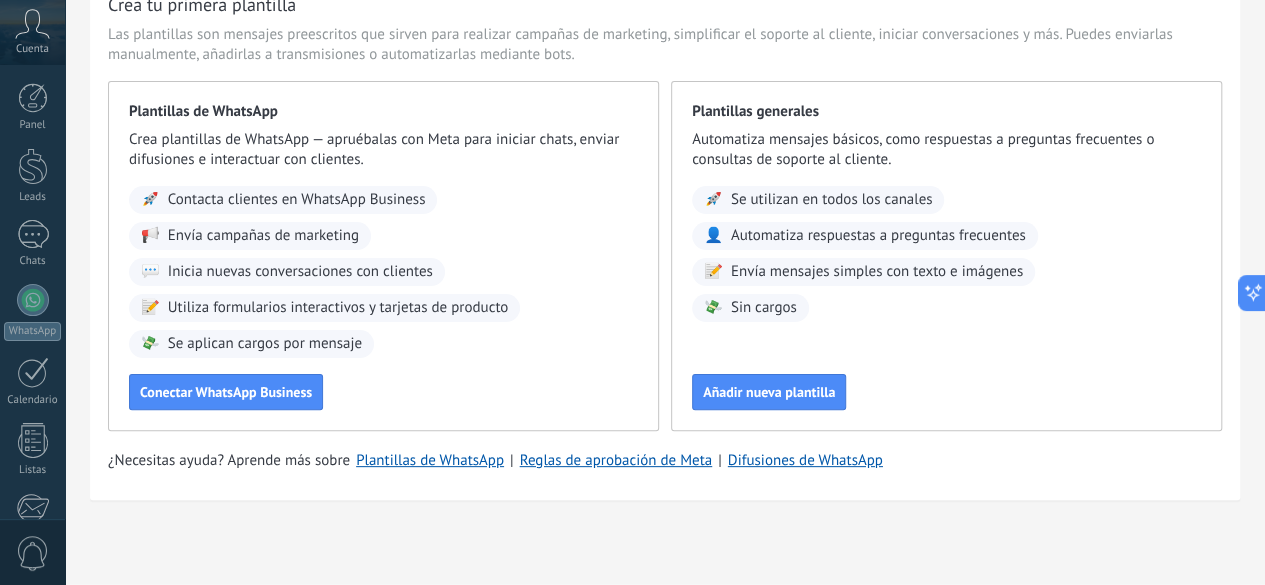 scroll, scrollTop: 109, scrollLeft: 0, axis: vertical 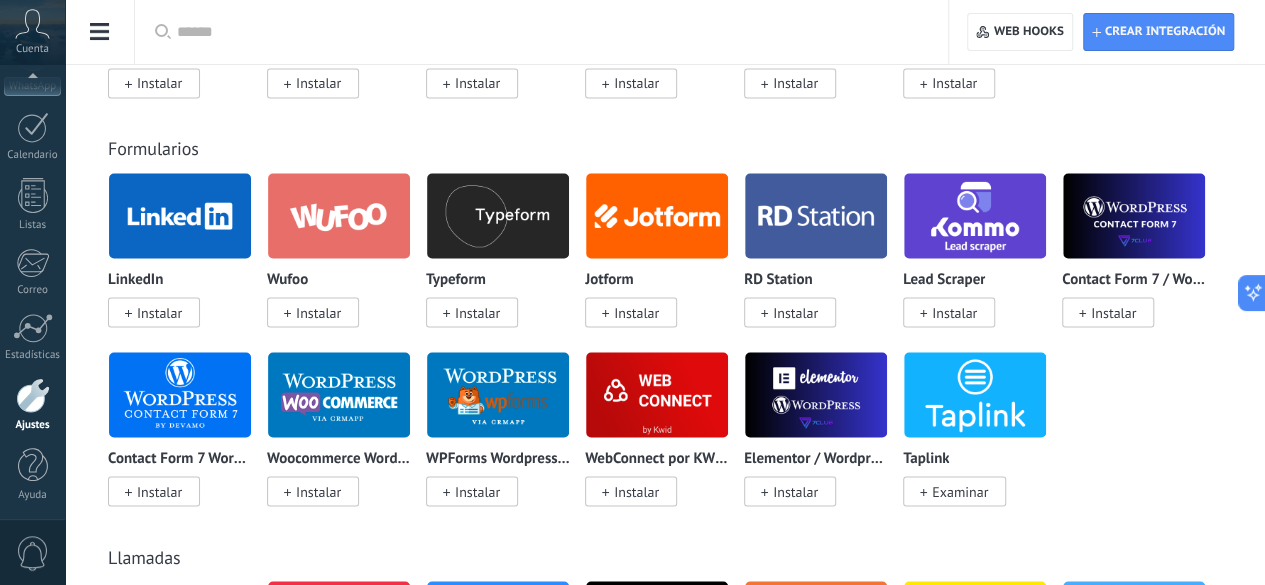 click on "0" at bounding box center [33, 553] 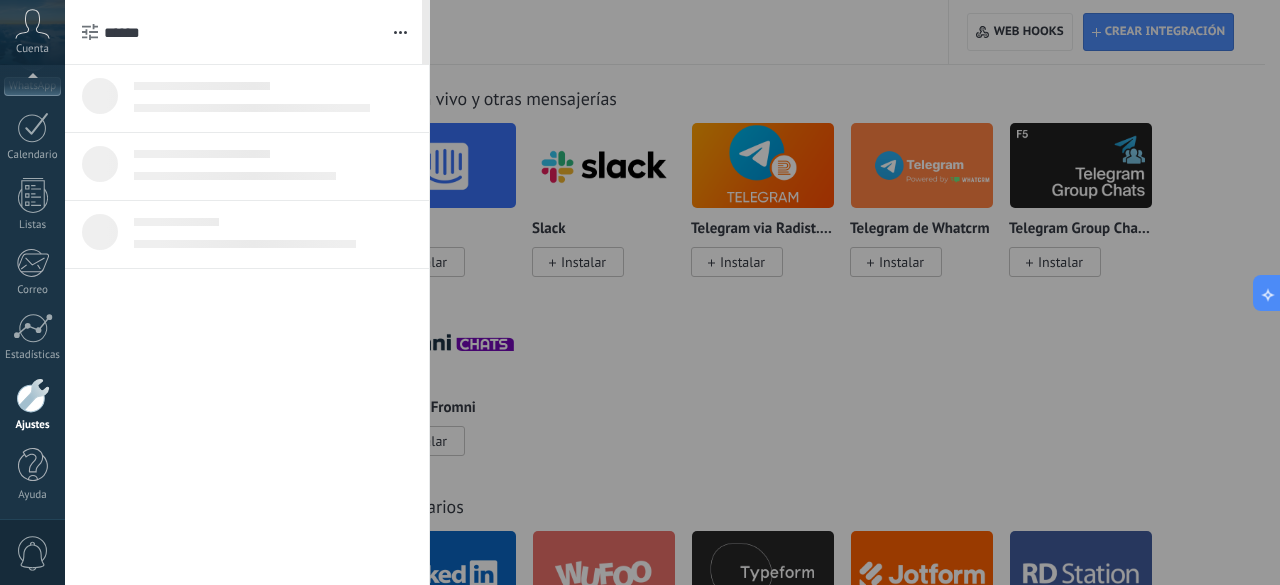 click at bounding box center [33, 395] 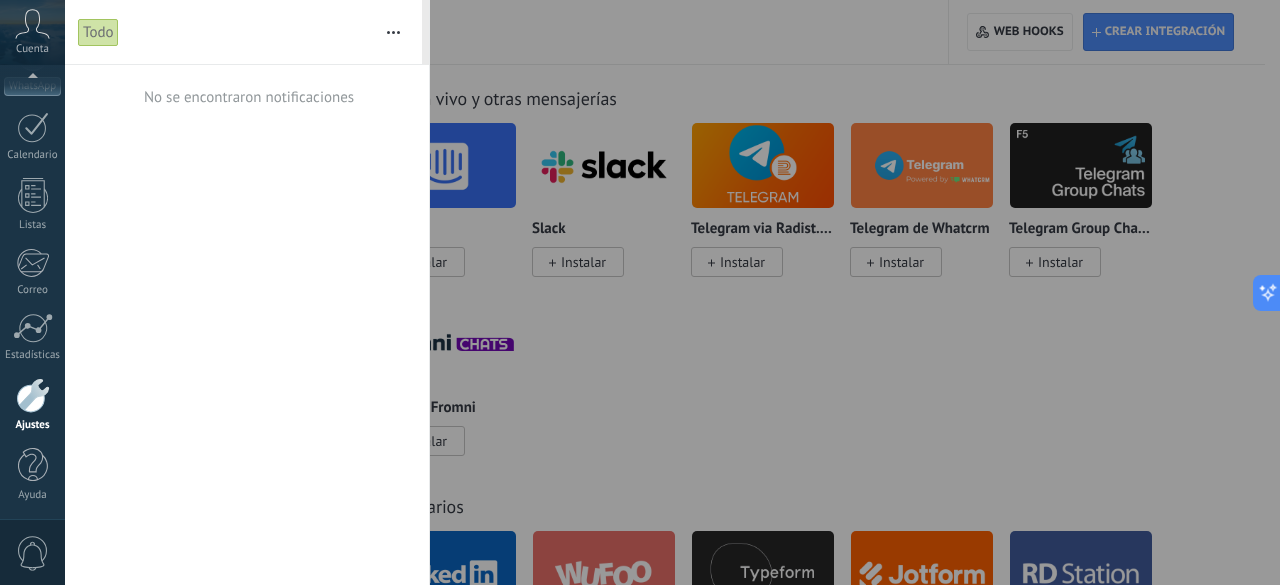 click at bounding box center [393, 32] 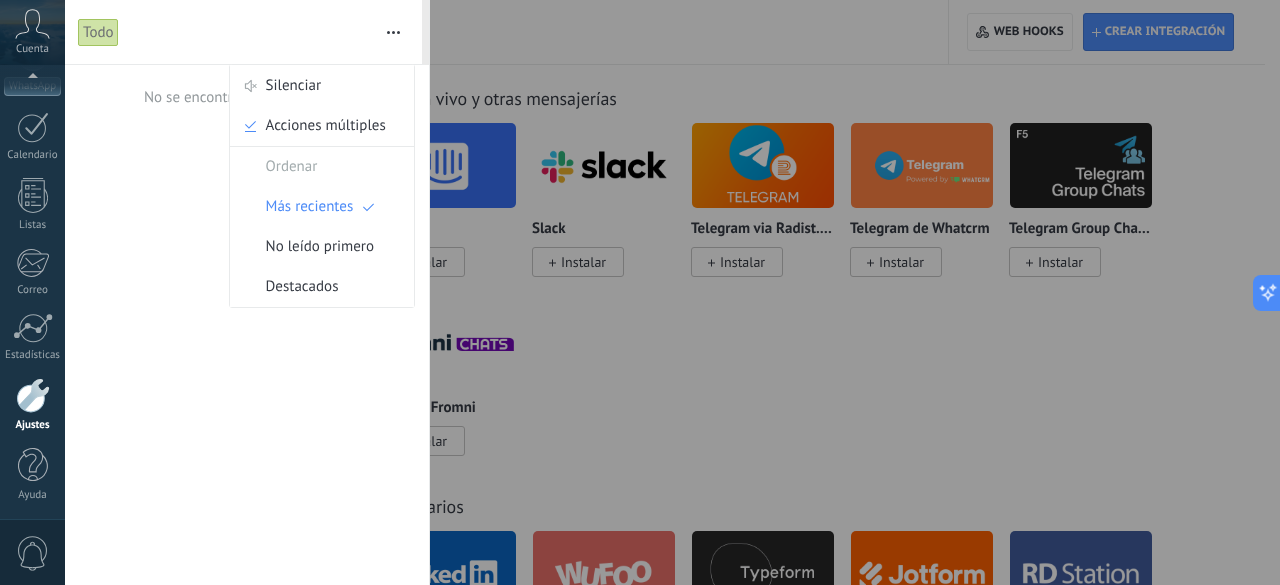 click at bounding box center [393, 32] 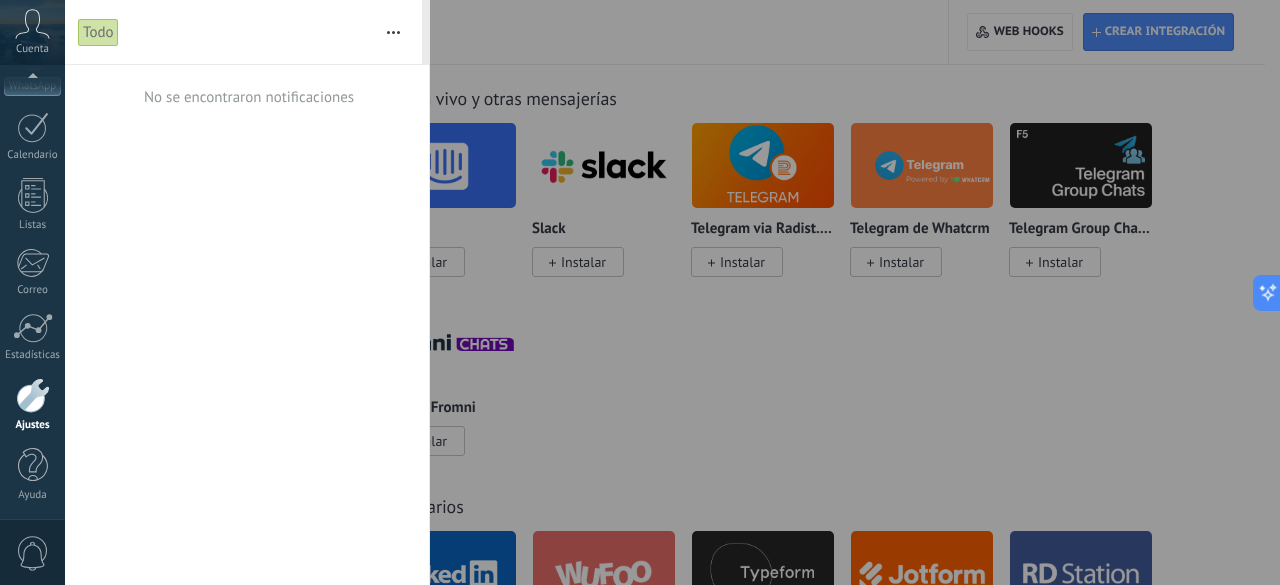 click at bounding box center (393, 32) 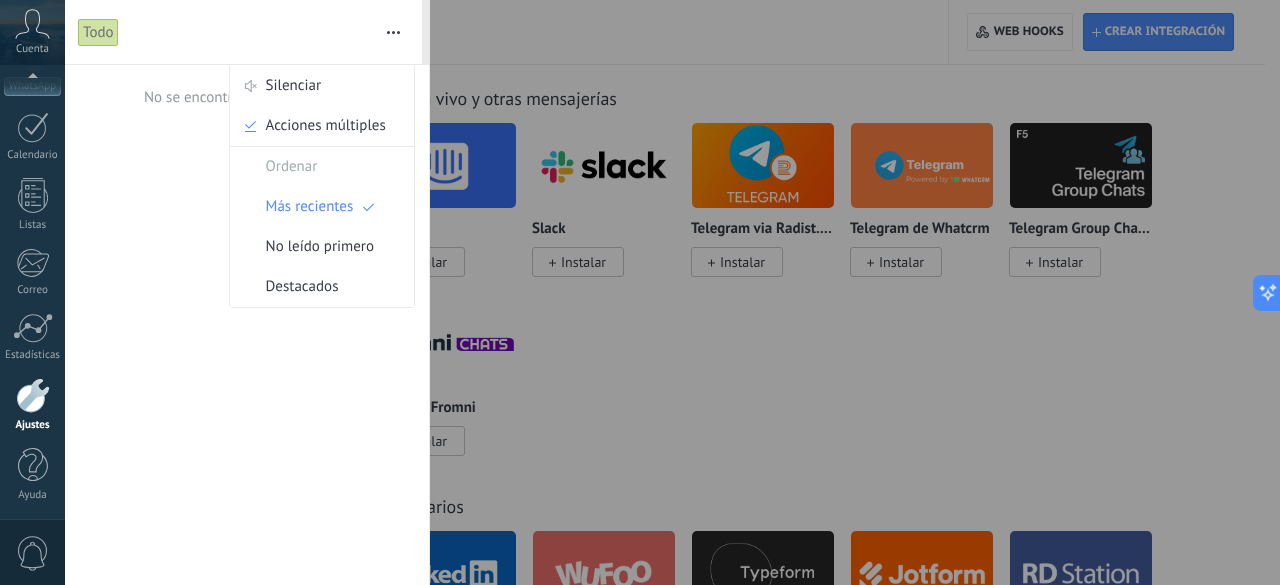 click at bounding box center (33, 395) 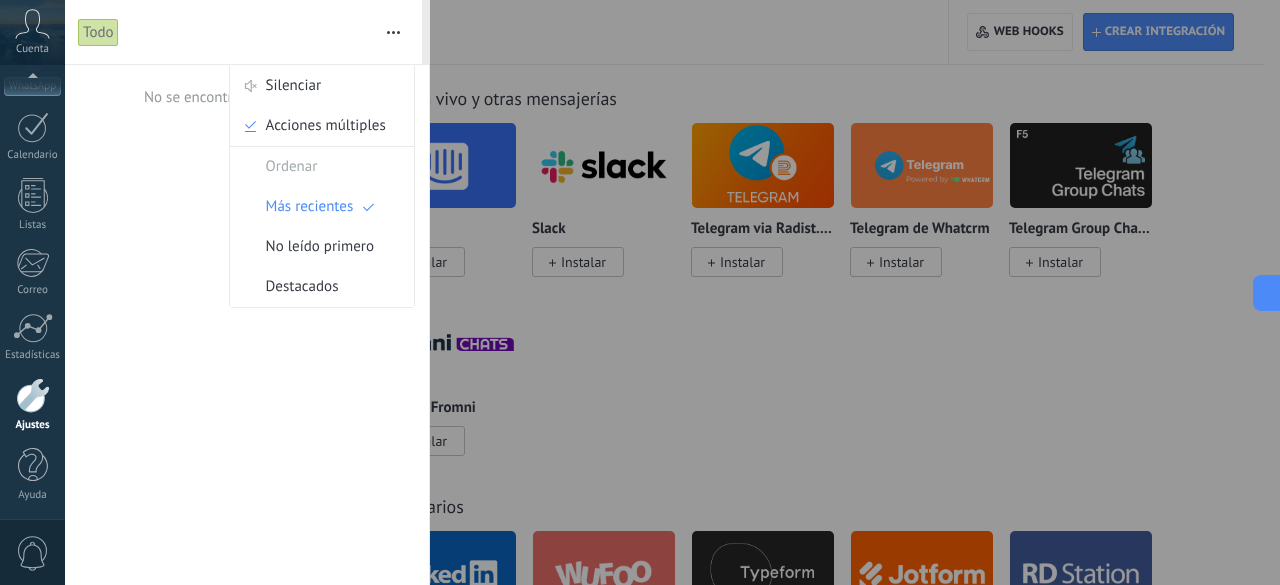 click at bounding box center [33, 395] 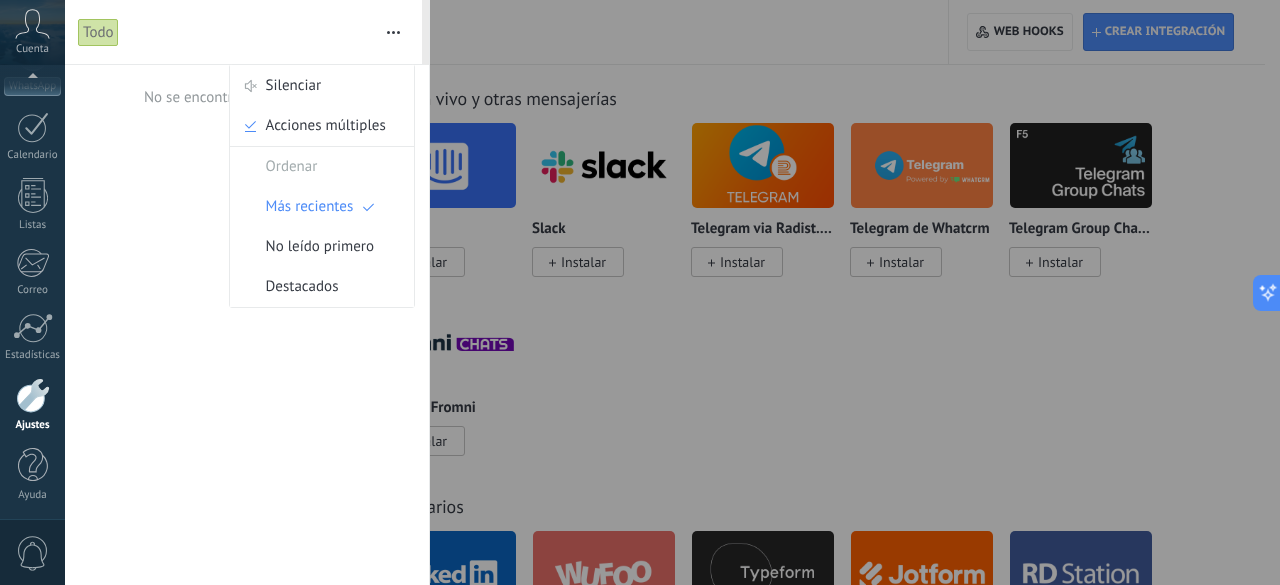 click at bounding box center [640, 292] 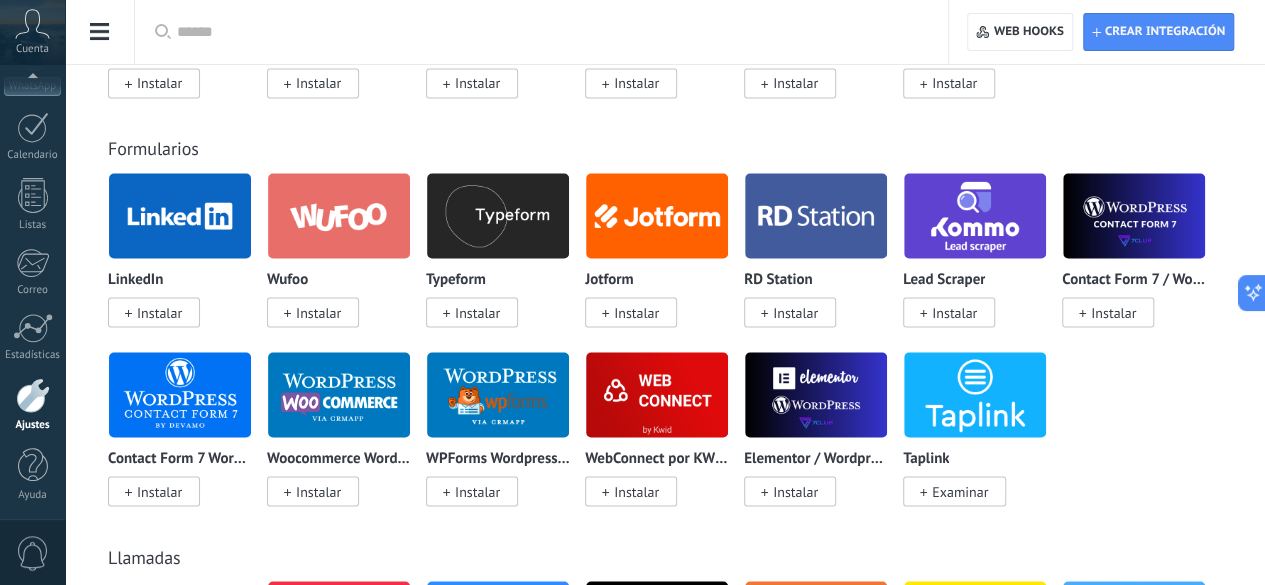 click at bounding box center [33, 395] 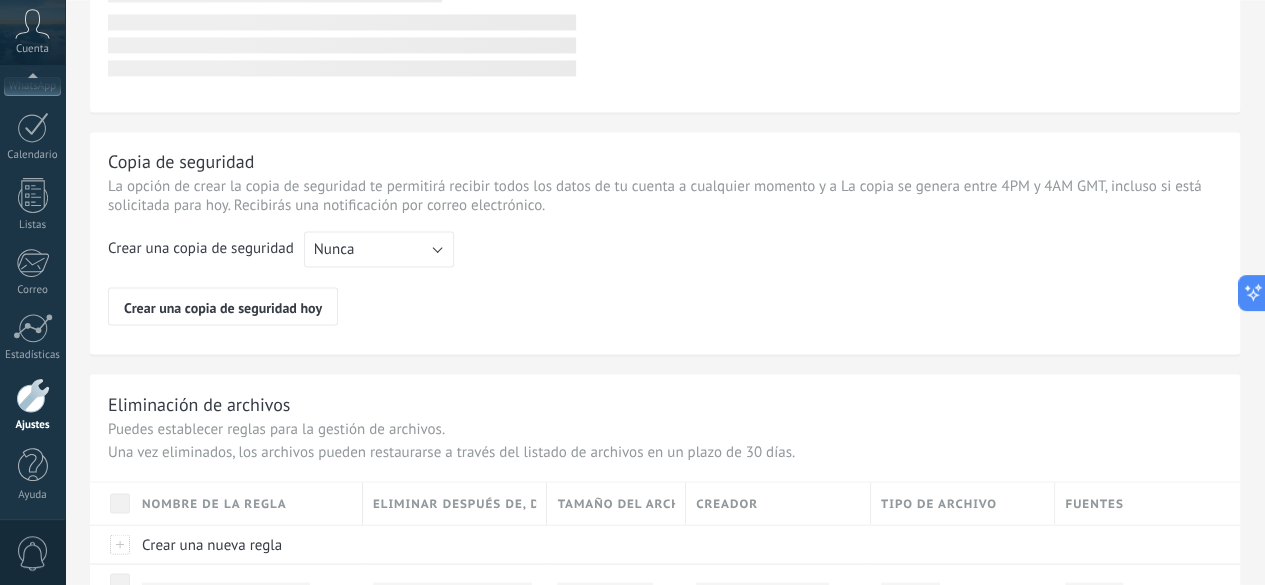 scroll, scrollTop: 0, scrollLeft: 0, axis: both 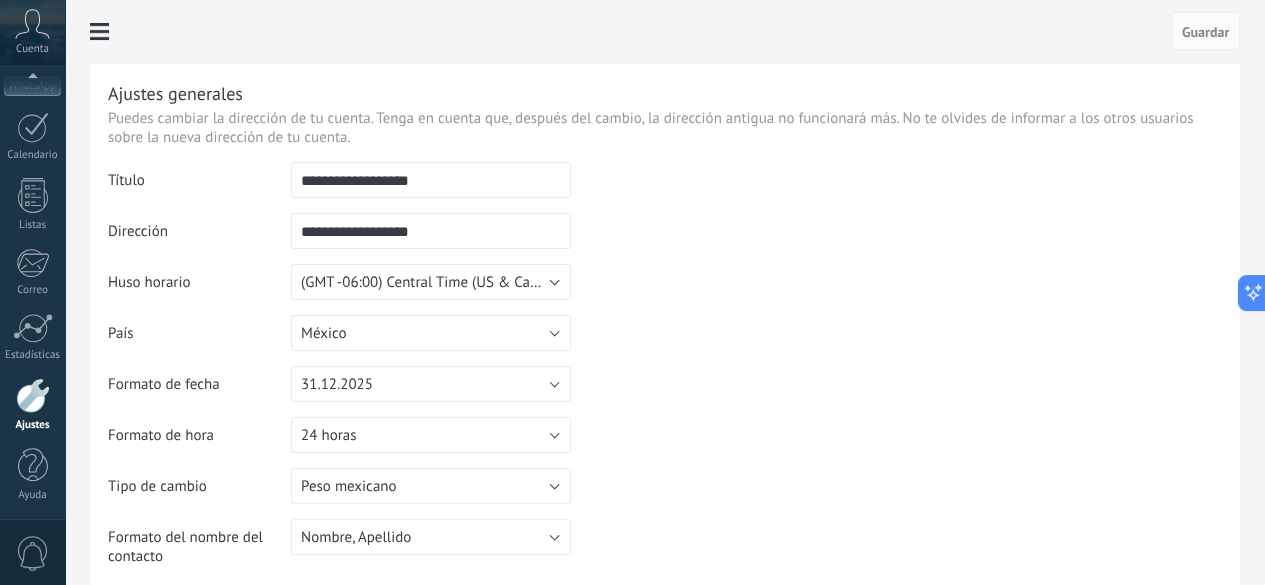 click on "**********" at bounding box center (431, 231) 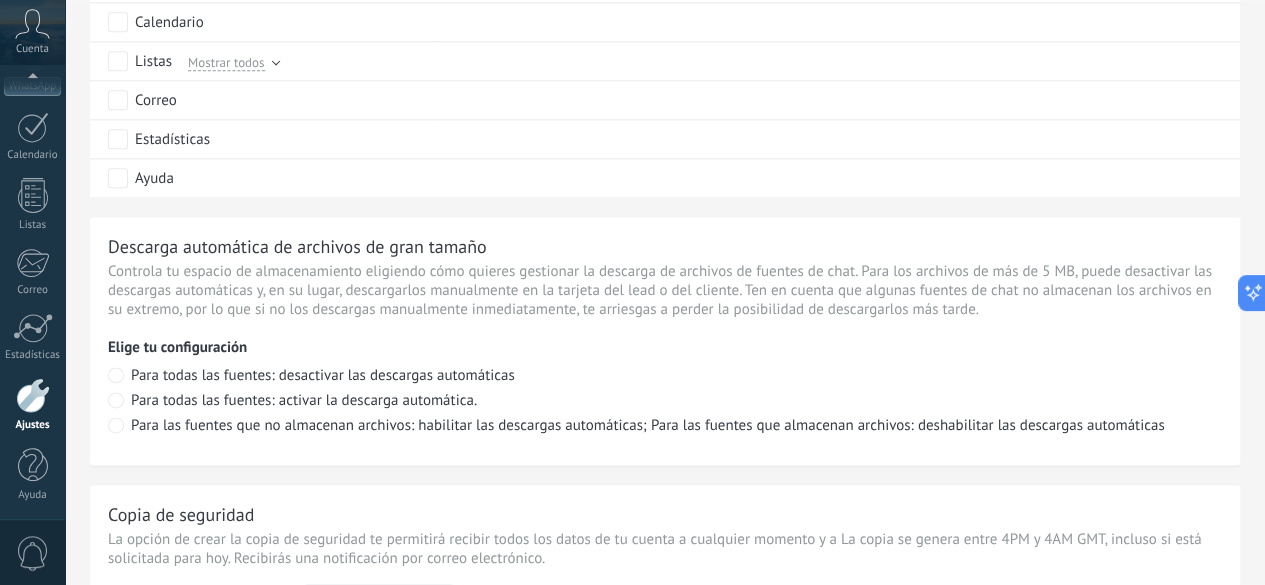scroll, scrollTop: 1056, scrollLeft: 0, axis: vertical 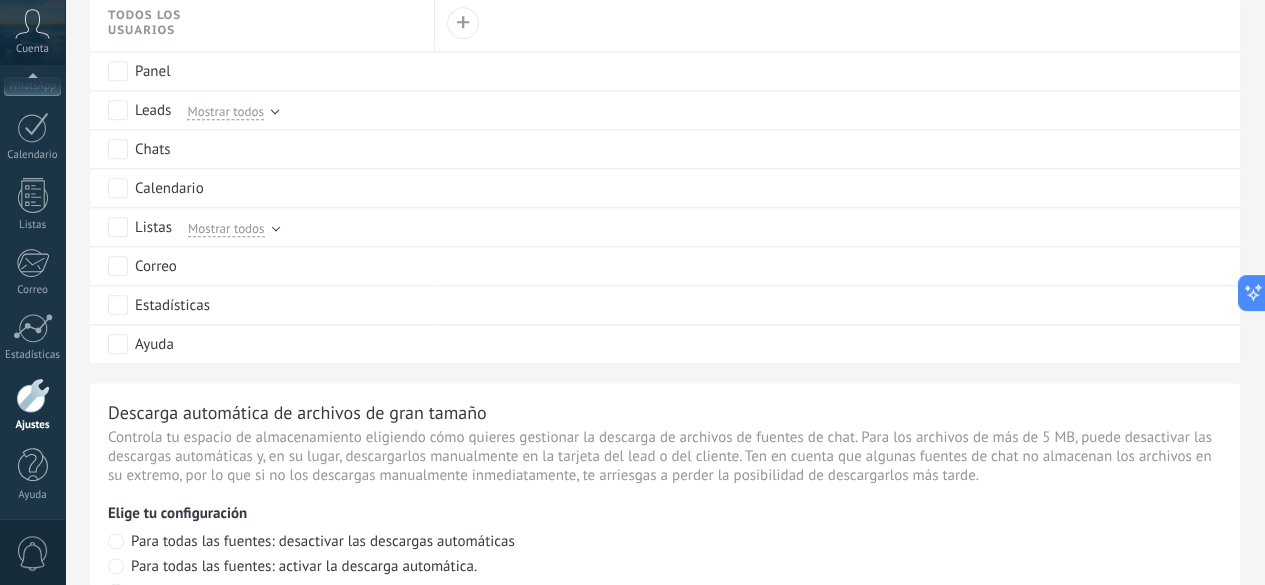 click on "Usuarios" at bounding box center [-116, 261] 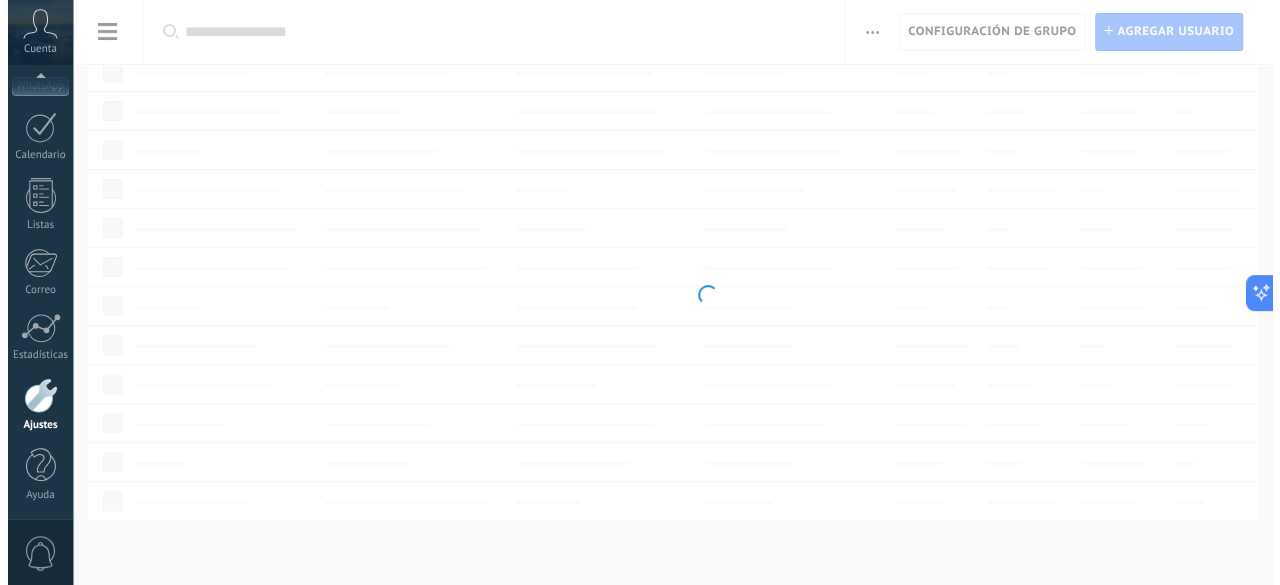 scroll, scrollTop: 0, scrollLeft: 0, axis: both 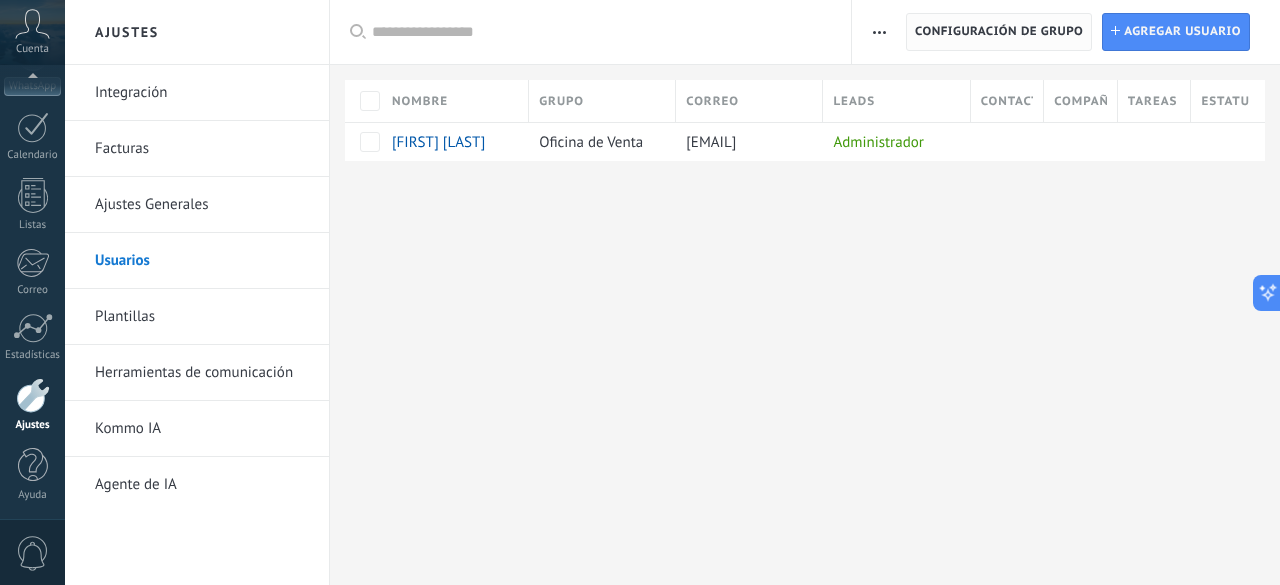 click on "Configuración de grupo" at bounding box center (999, 32) 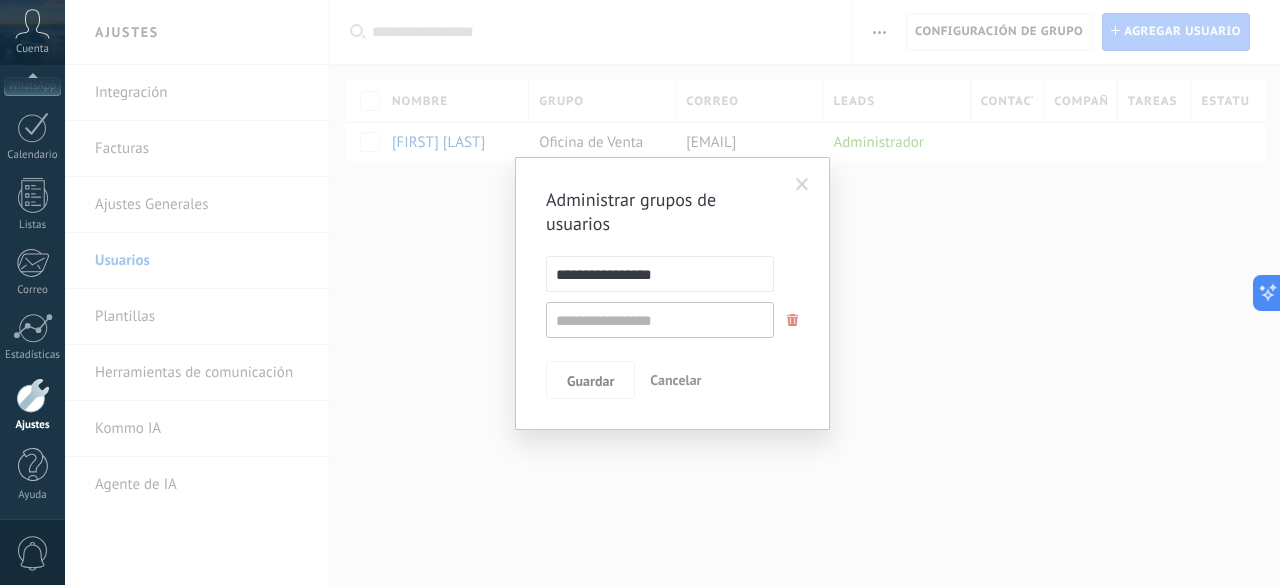 click at bounding box center [802, 185] 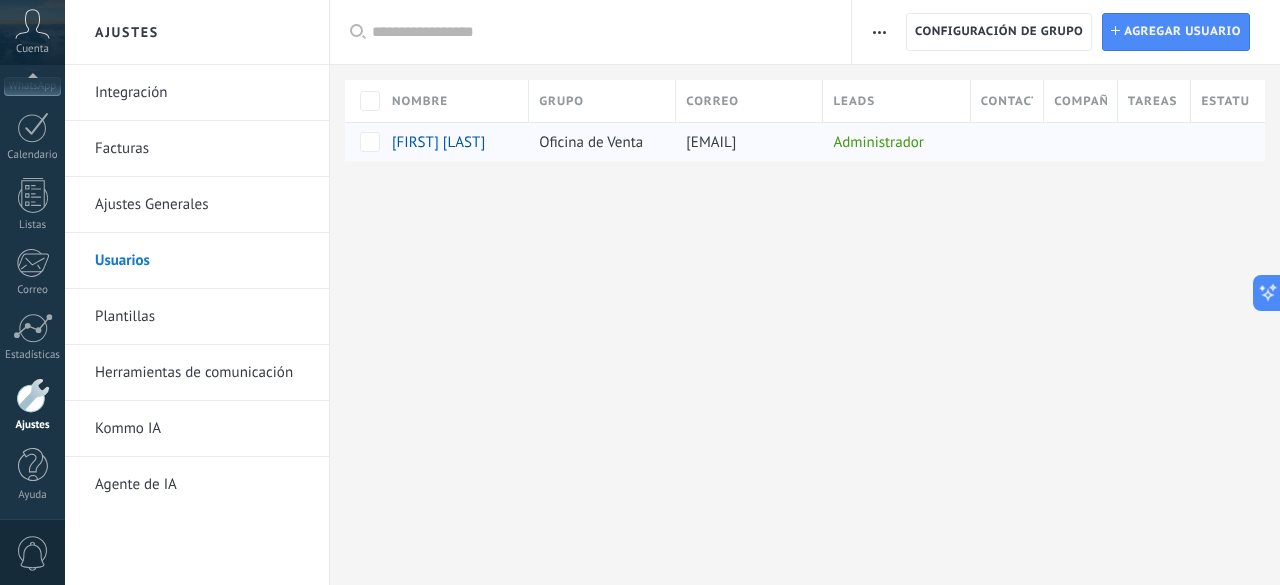click on "[FIRST] [LAST]" at bounding box center (455, 141) 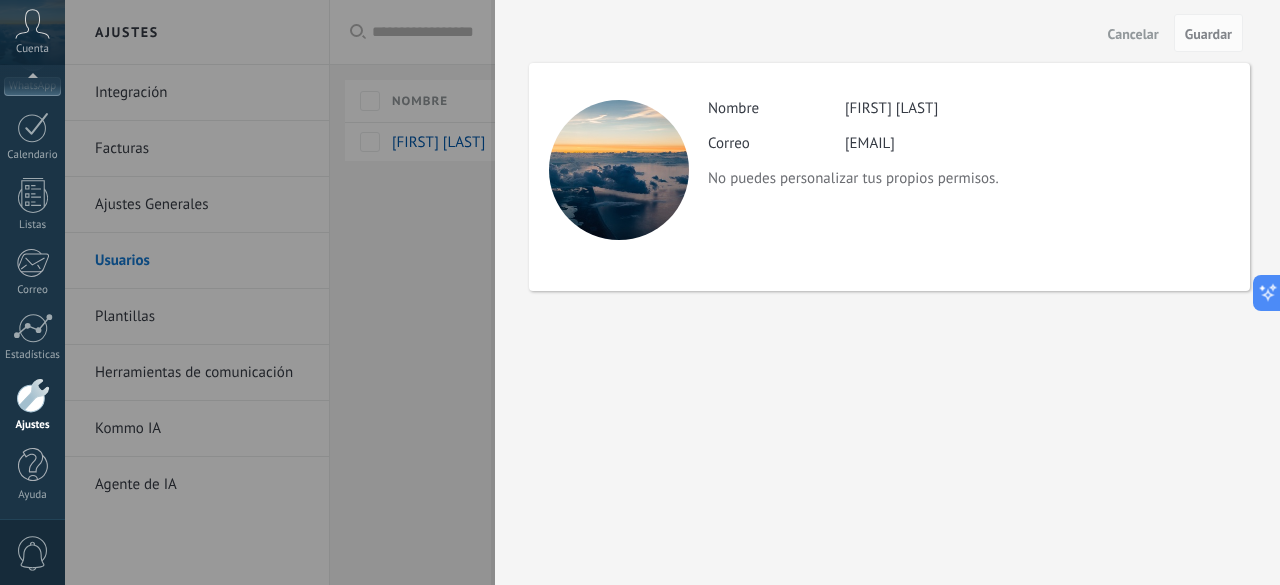 click on "Correo" at bounding box center [776, 143] 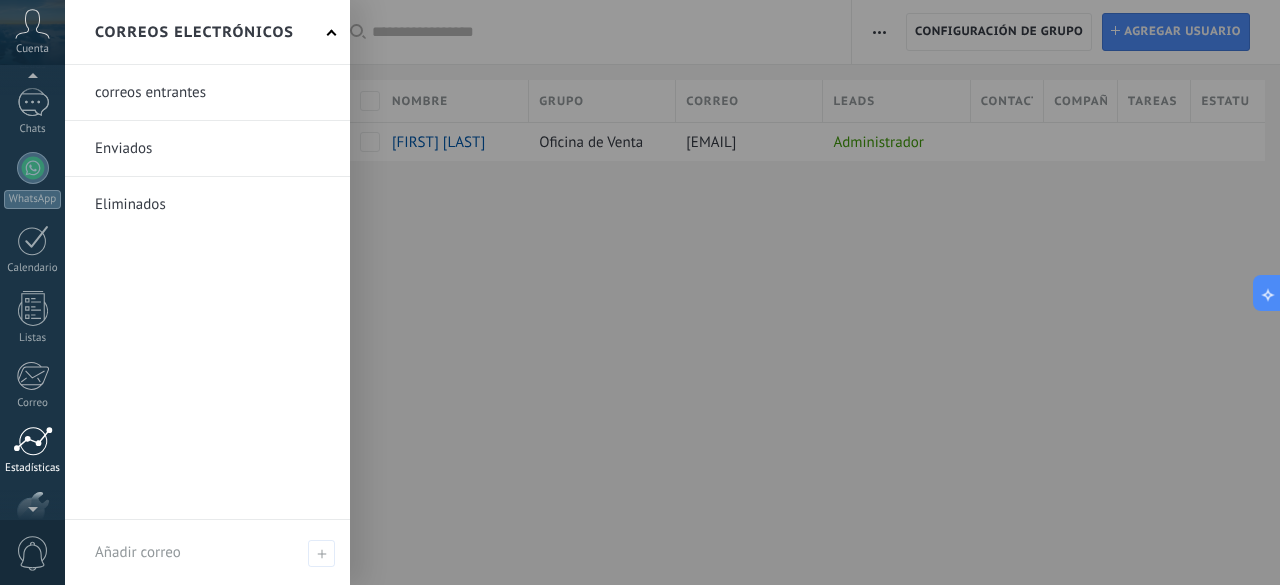 scroll, scrollTop: 145, scrollLeft: 0, axis: vertical 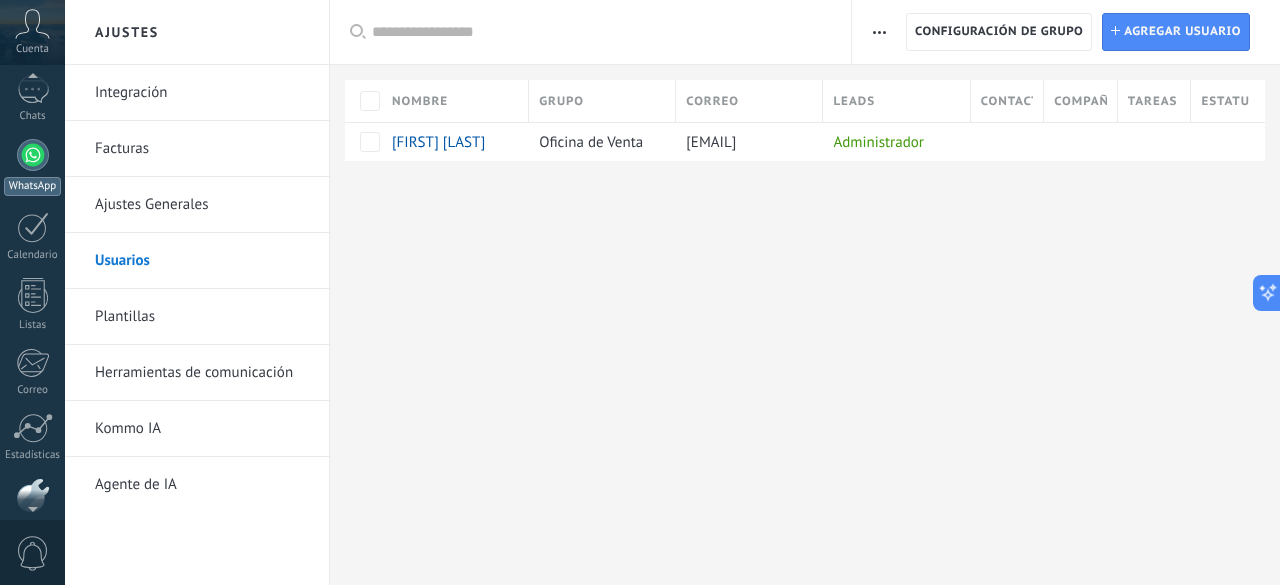 click at bounding box center (33, 155) 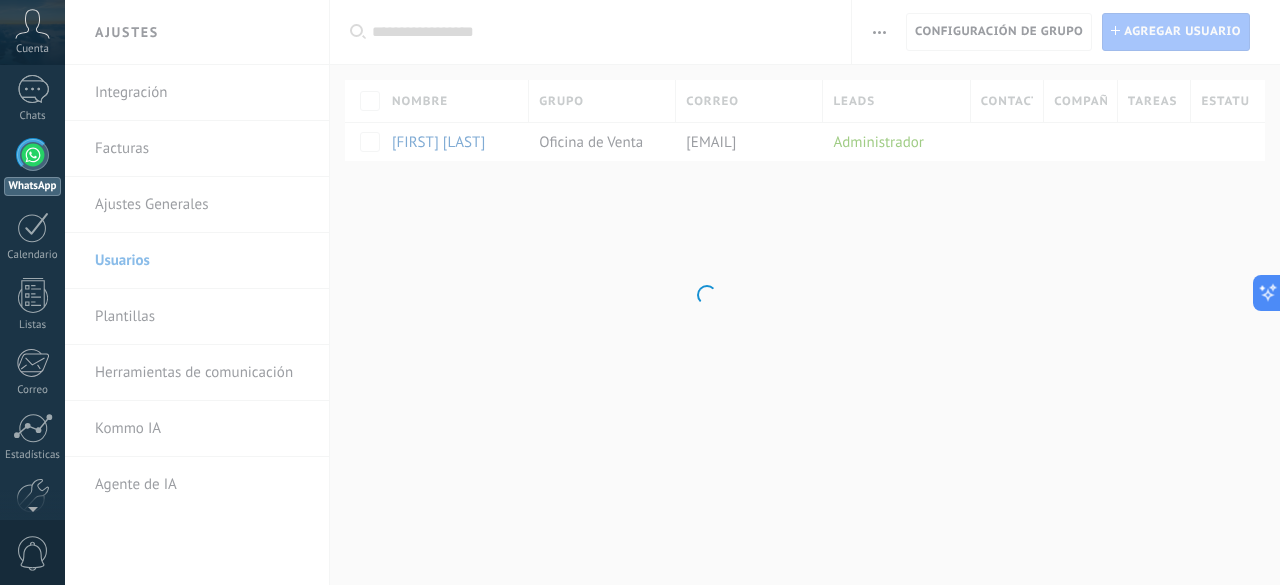 scroll, scrollTop: 0, scrollLeft: 0, axis: both 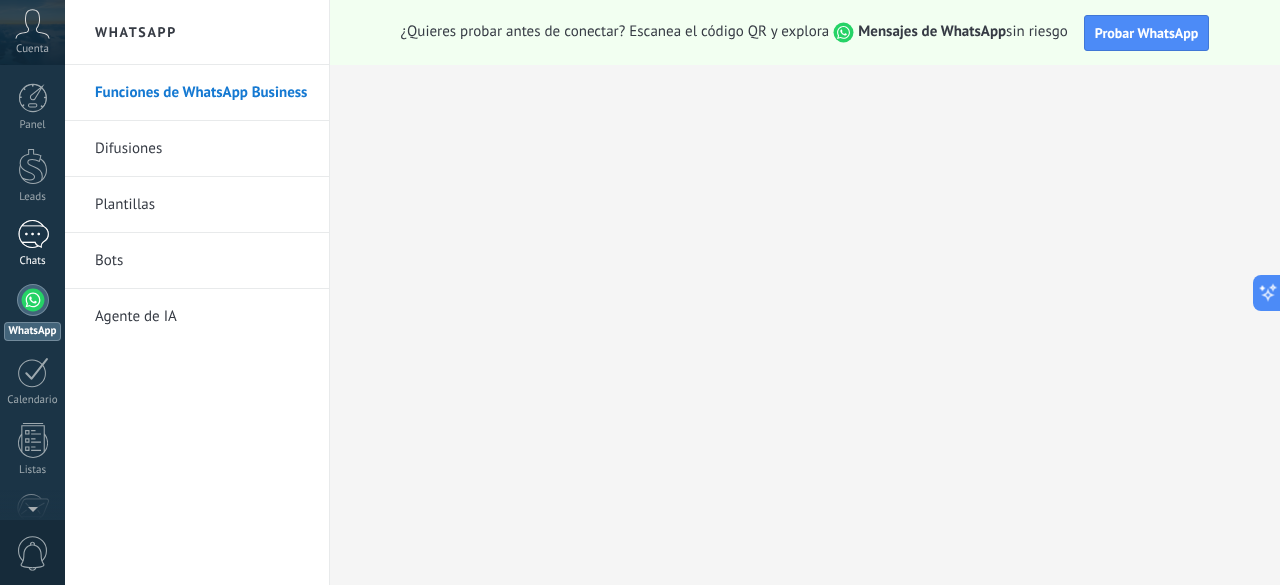 click at bounding box center (33, 234) 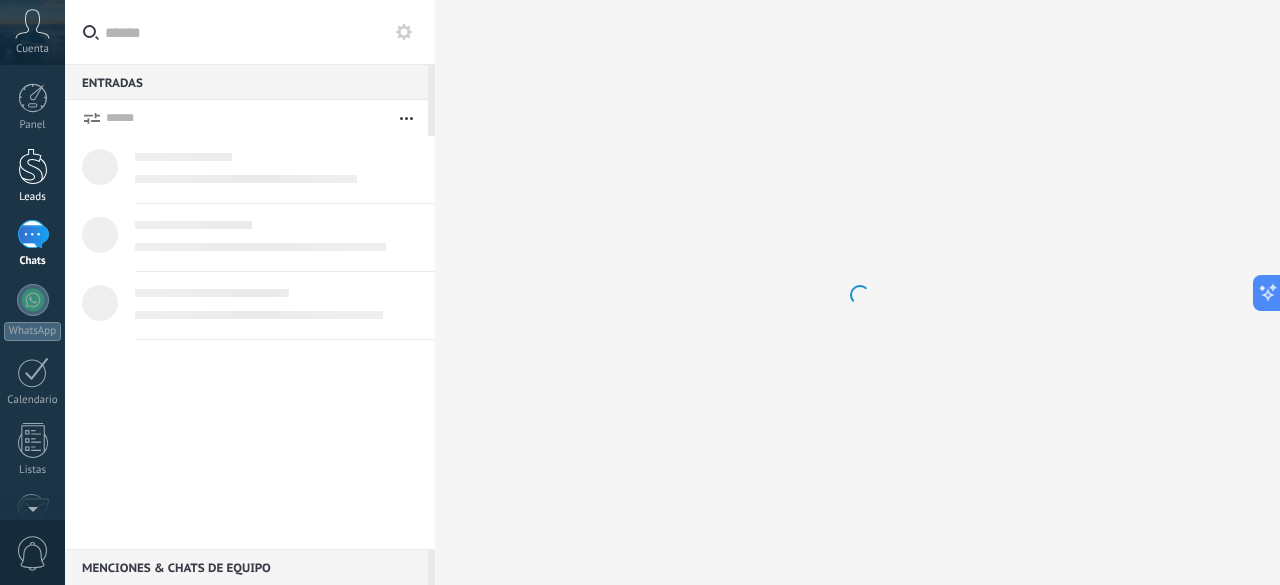 click at bounding box center (33, 166) 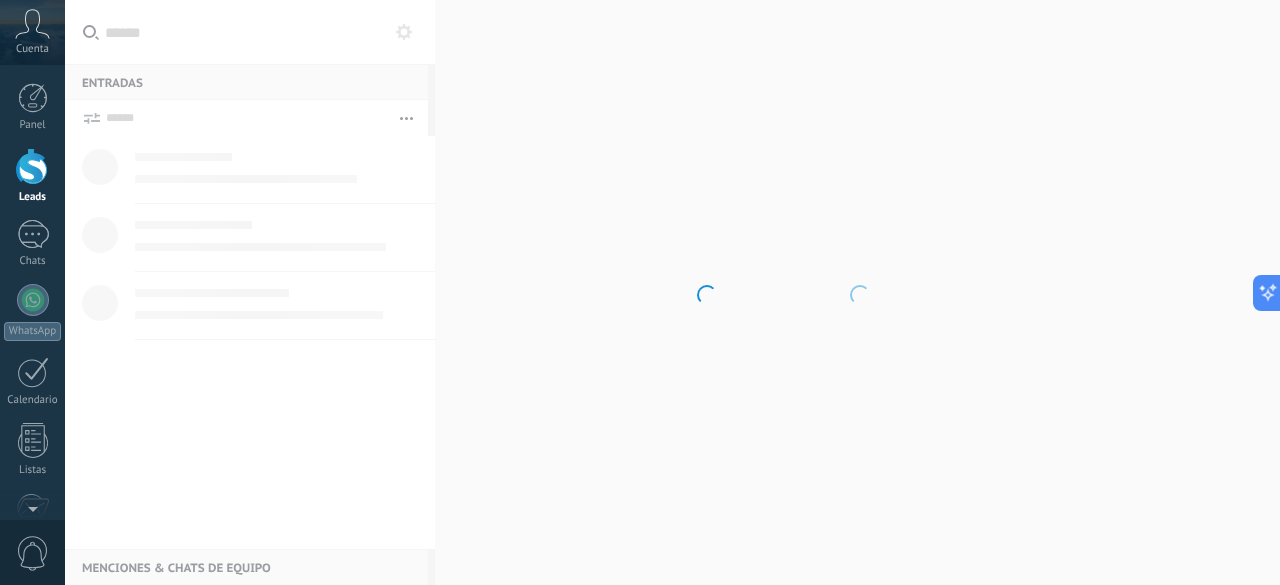 click 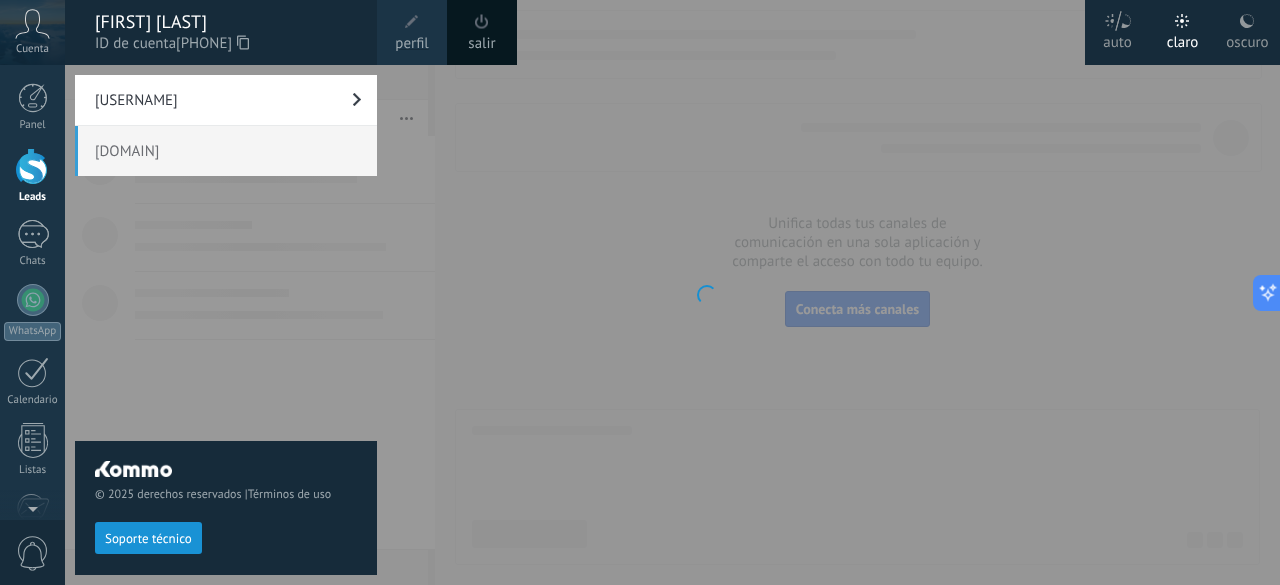 click on "[USERNAME]" at bounding box center (226, 100) 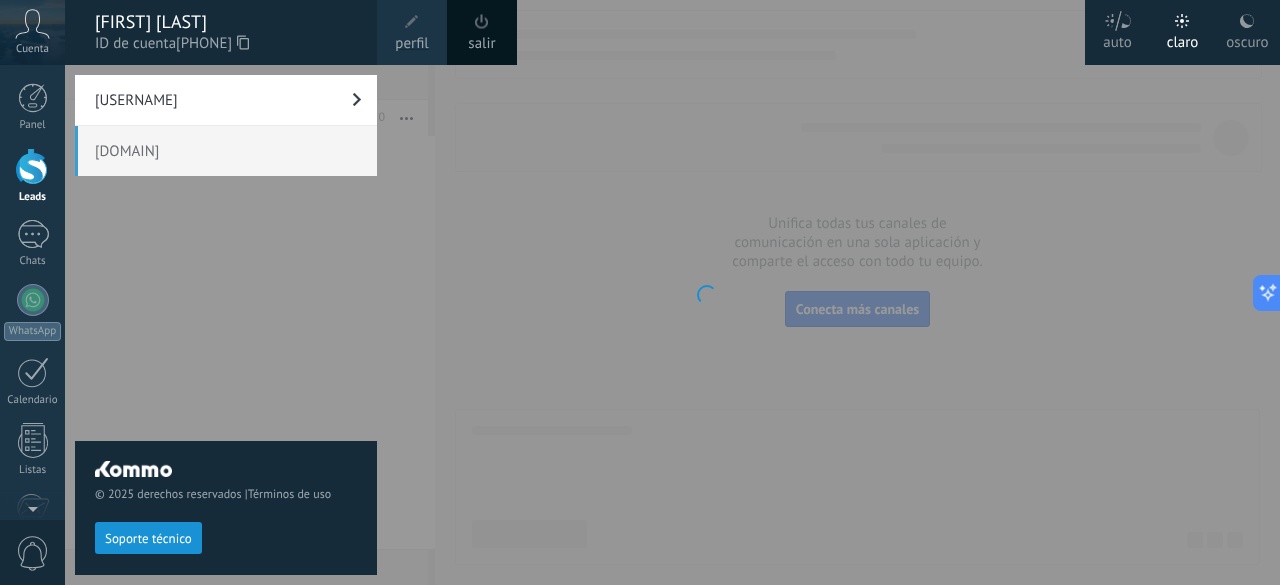 click on "[USERNAME]" at bounding box center (226, 100) 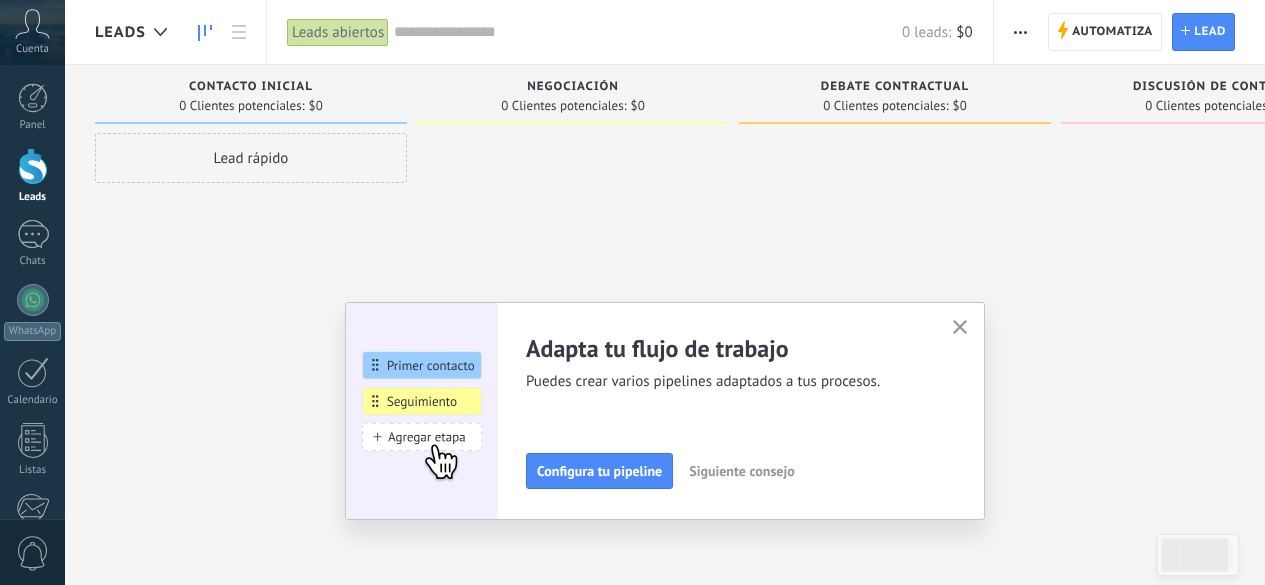 scroll, scrollTop: 0, scrollLeft: 0, axis: both 